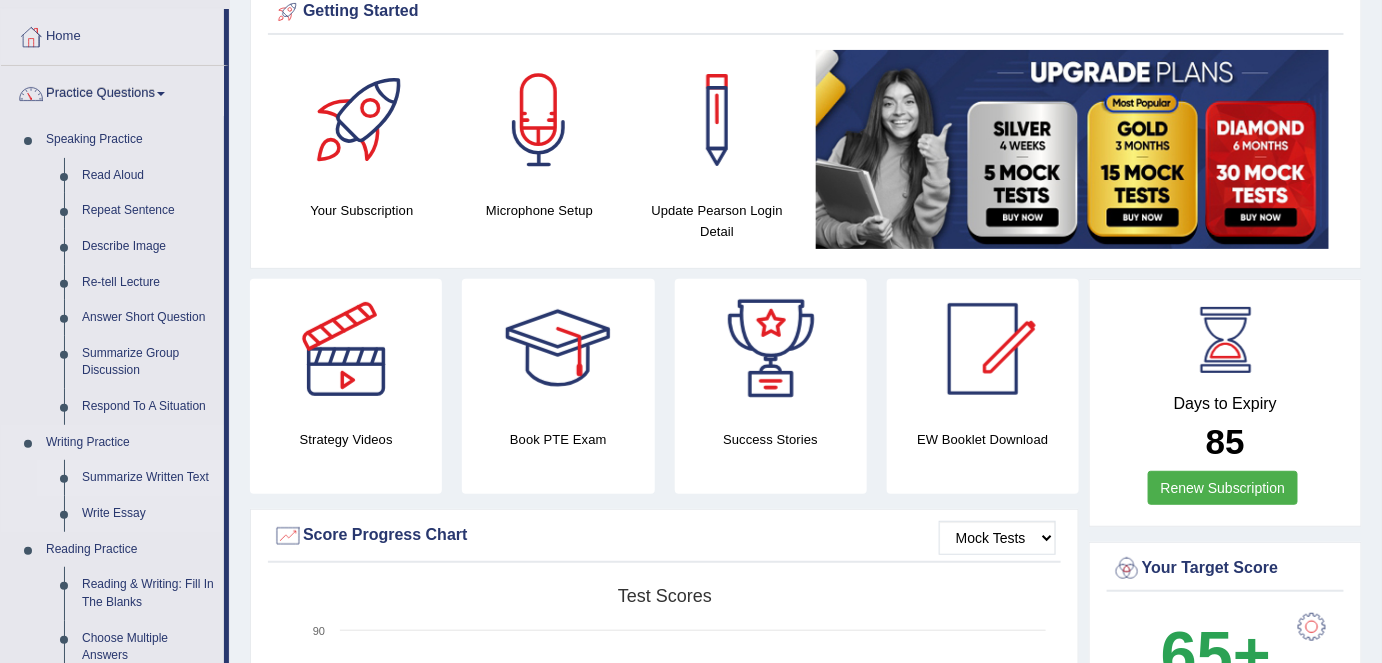 scroll, scrollTop: 0, scrollLeft: 0, axis: both 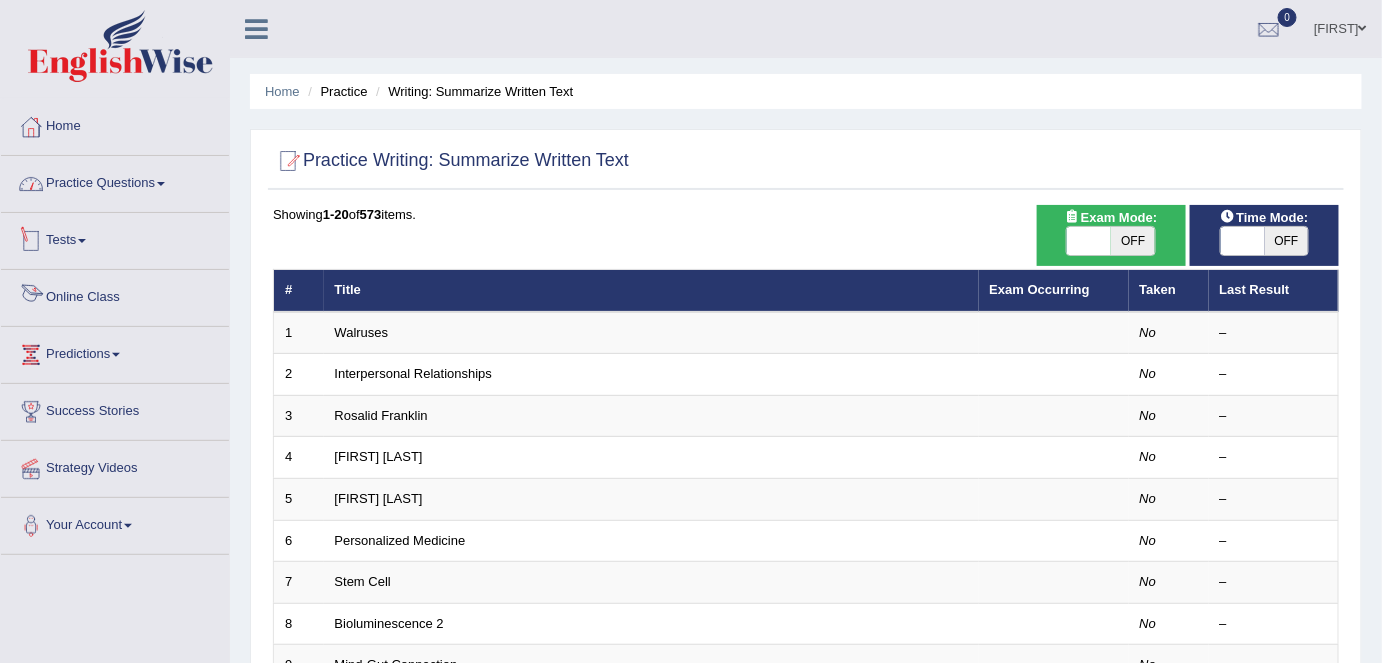 click on "Practice Questions" at bounding box center [115, 181] 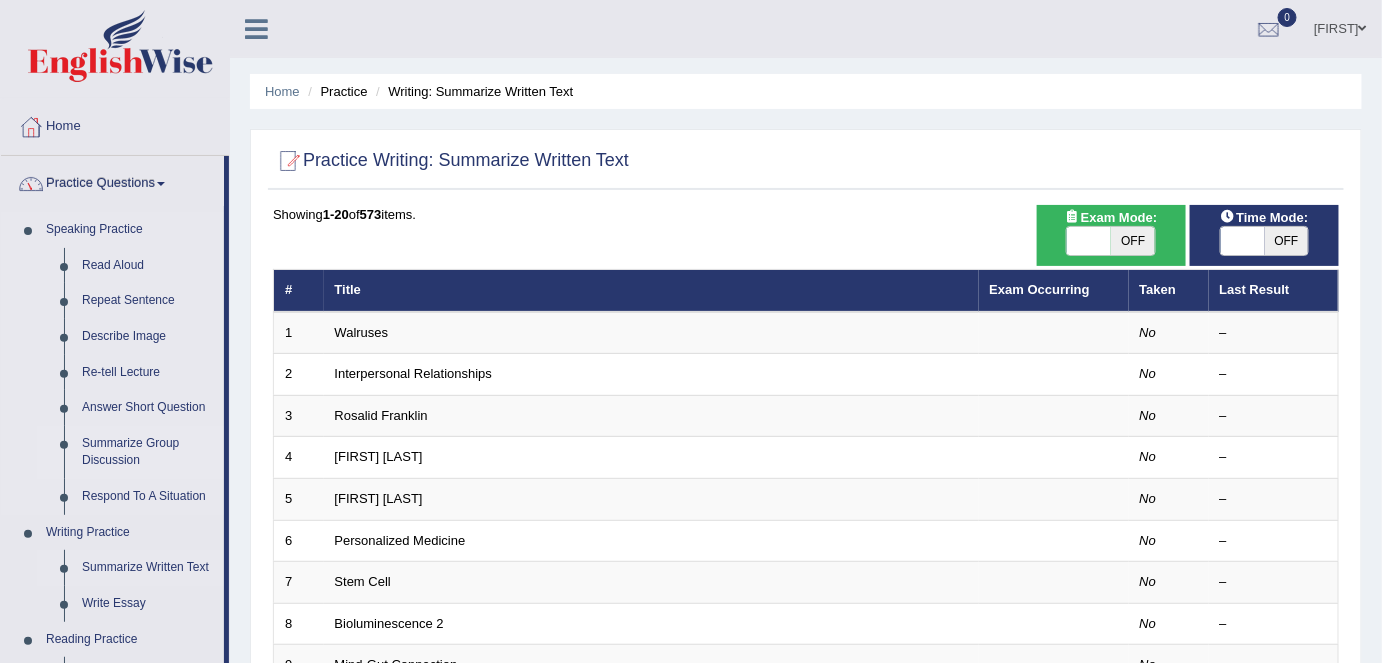 click on "Summarize Group Discussion" at bounding box center [148, 452] 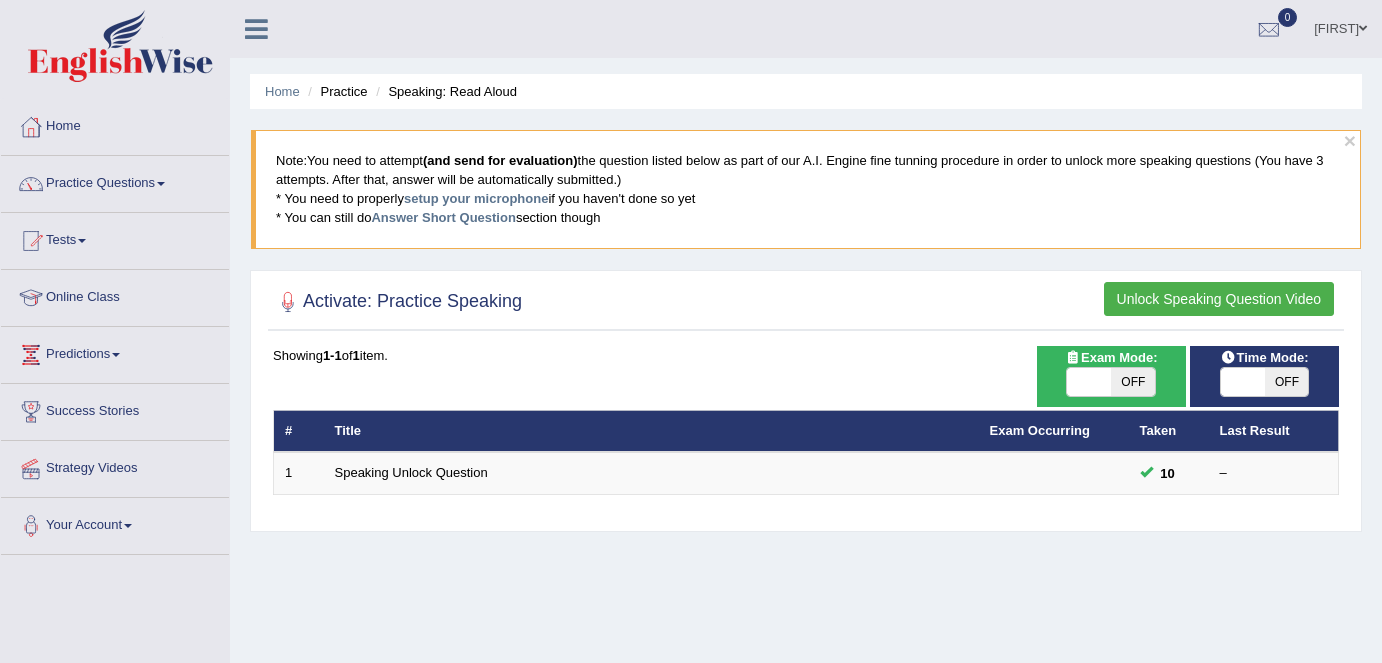 scroll, scrollTop: 0, scrollLeft: 0, axis: both 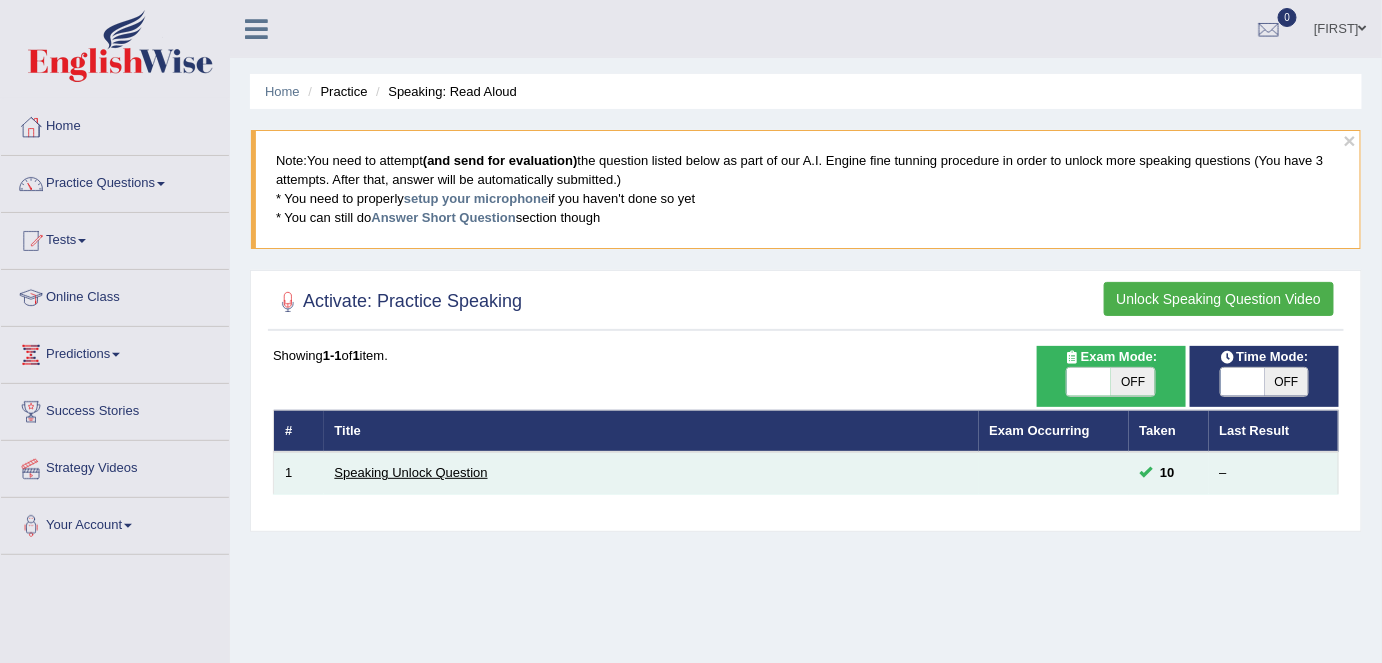 click on "Speaking Unlock Question" at bounding box center [411, 472] 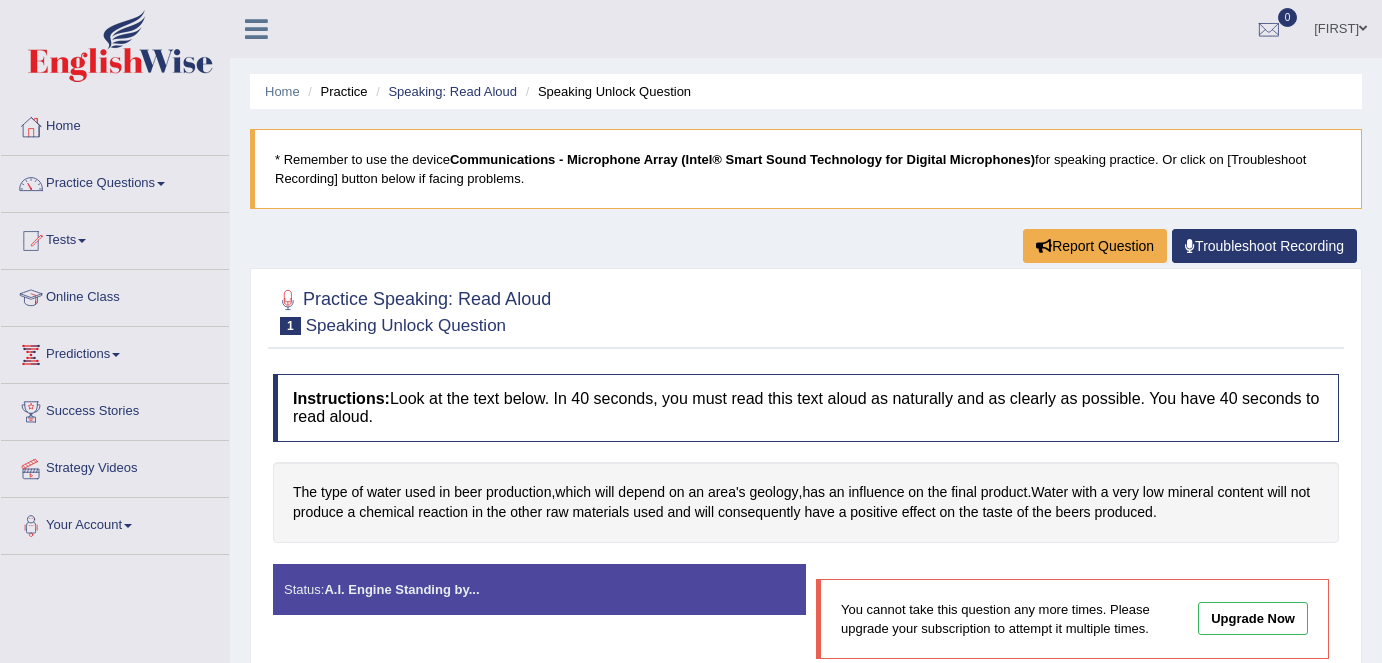 scroll, scrollTop: 0, scrollLeft: 0, axis: both 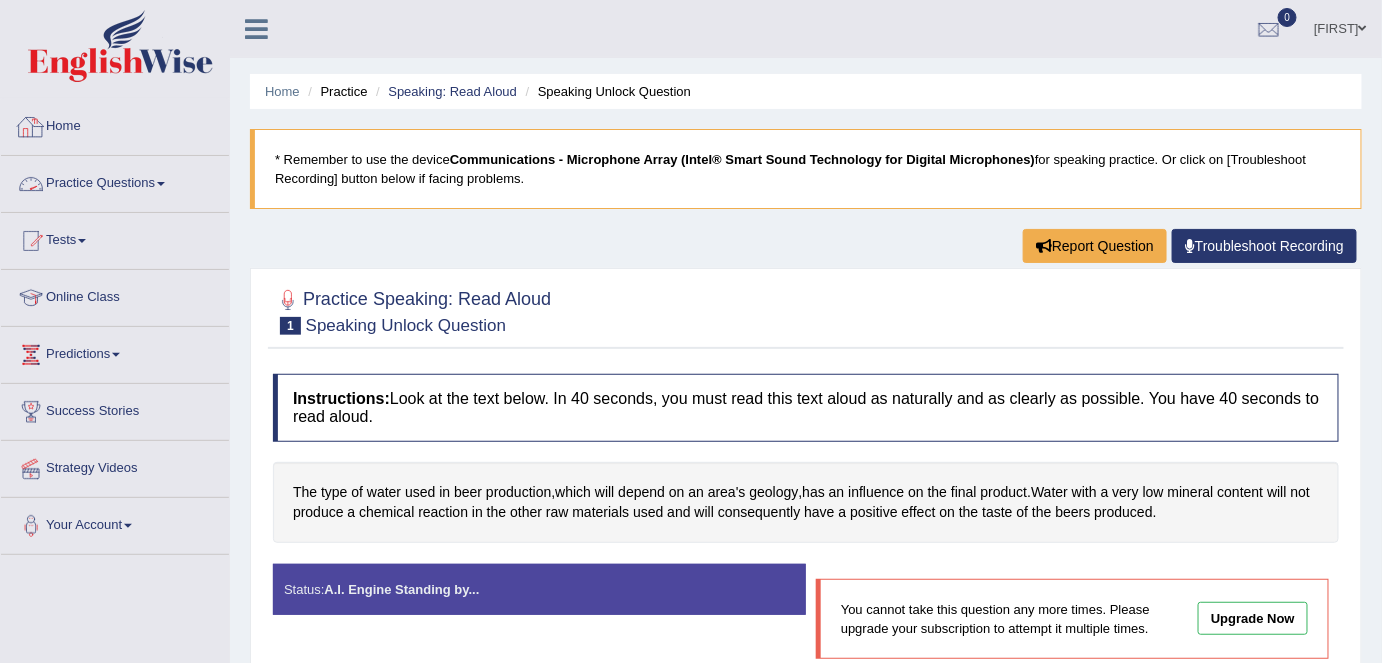 click on "Practice Questions" at bounding box center (115, 181) 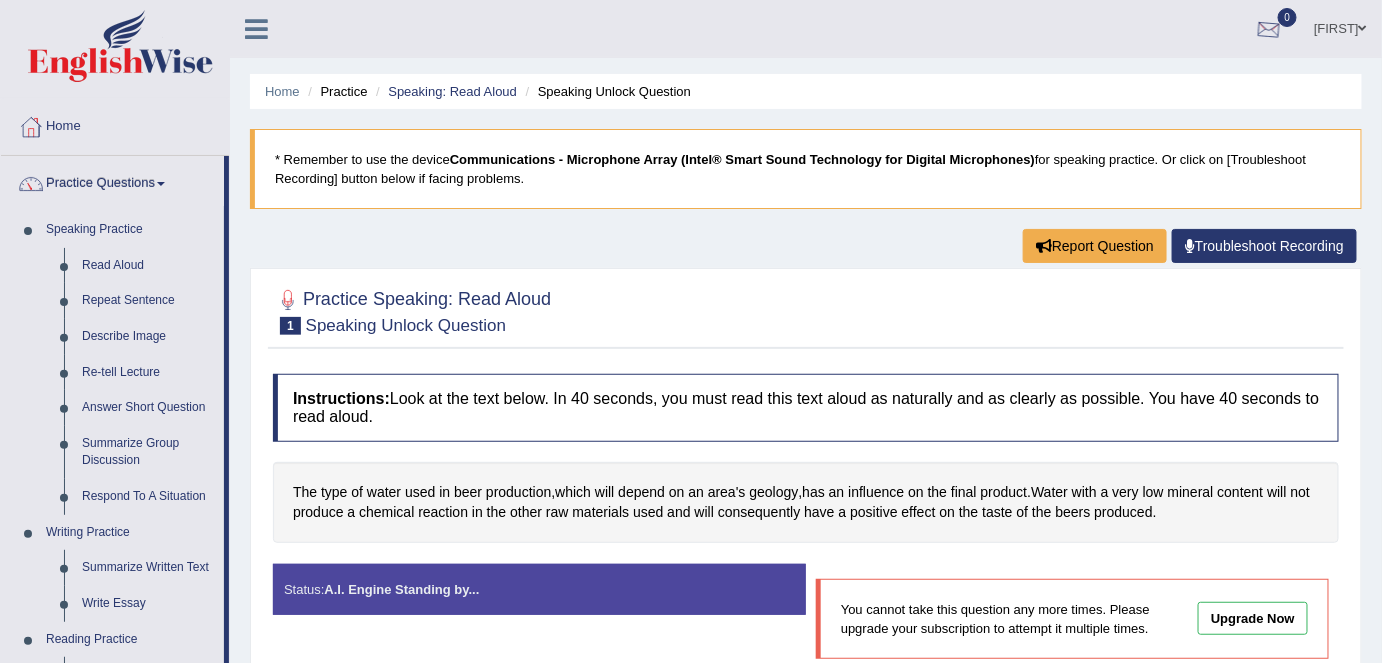 click on "Pooja" at bounding box center (1340, 26) 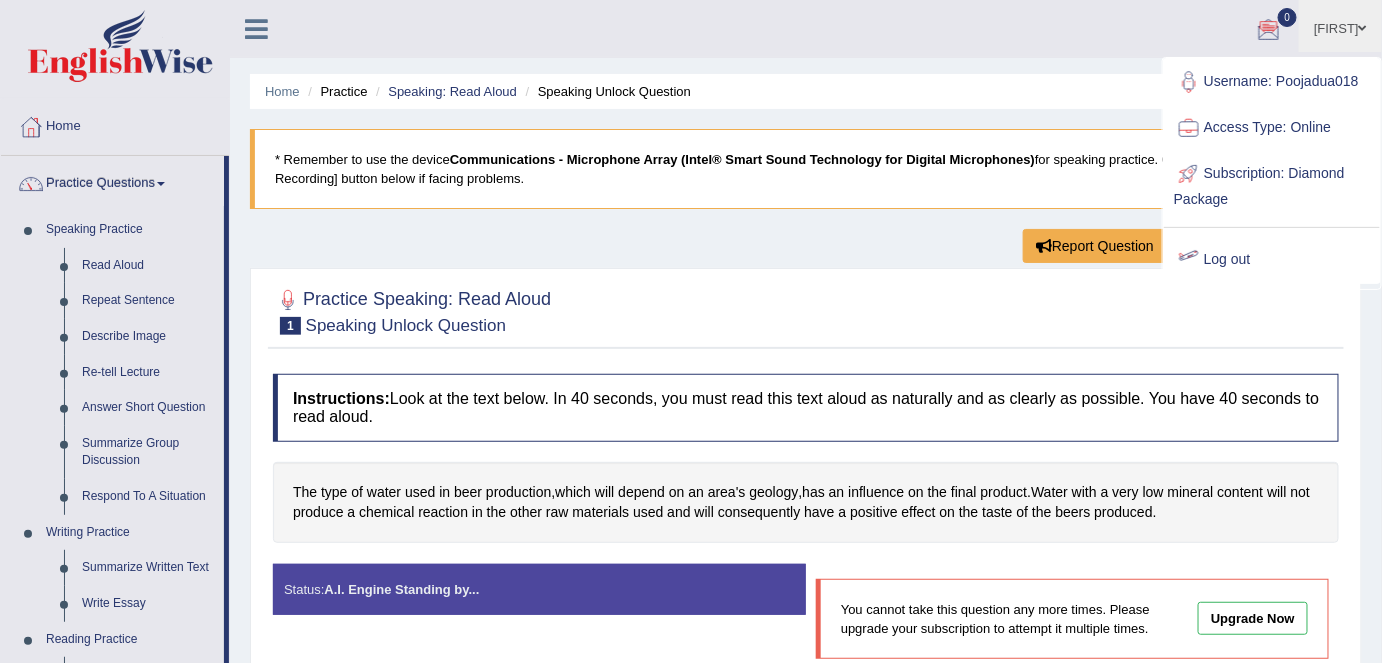 click on "Pooja" at bounding box center [1340, 26] 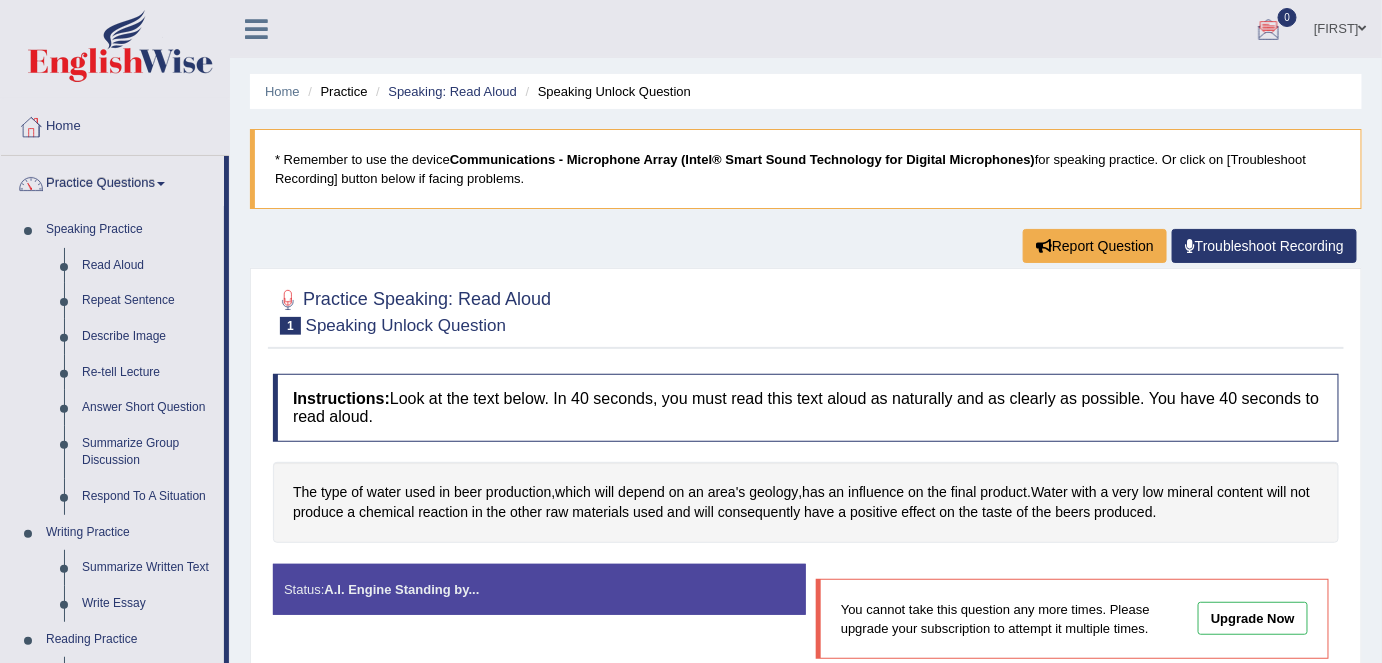 click on "Pooja" at bounding box center (1340, 26) 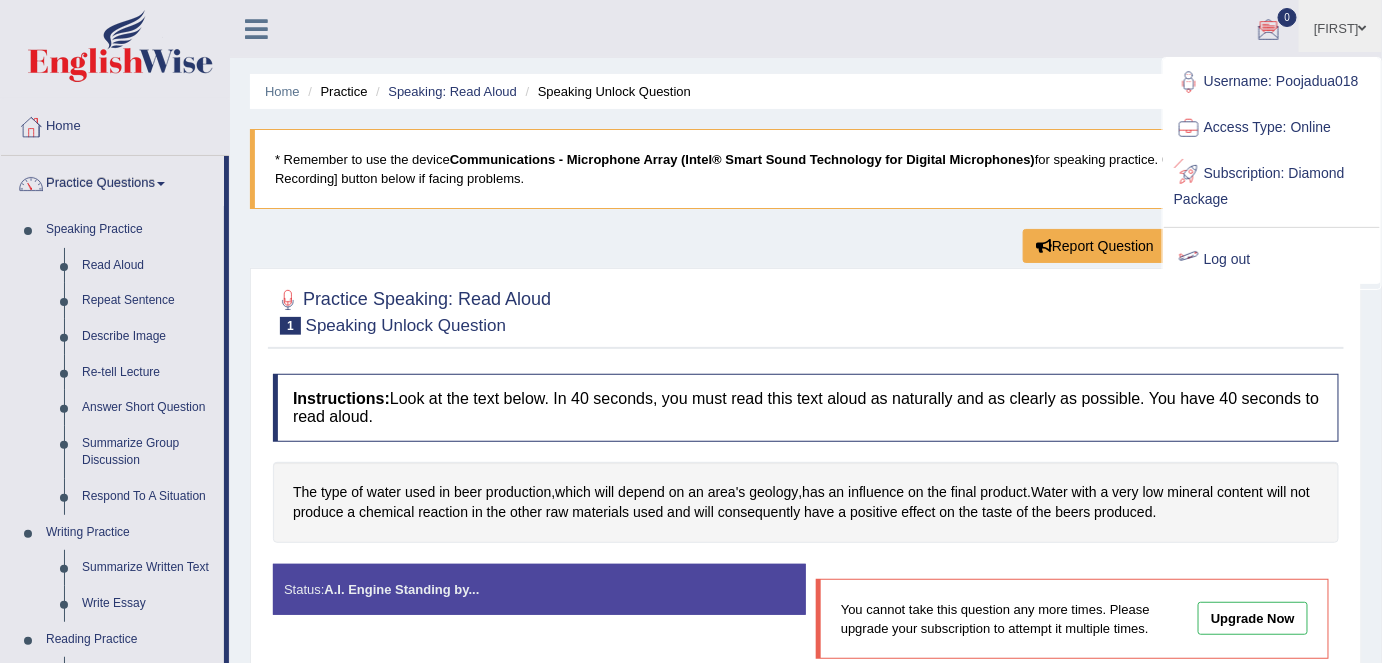 click on "Log out" at bounding box center [1272, 260] 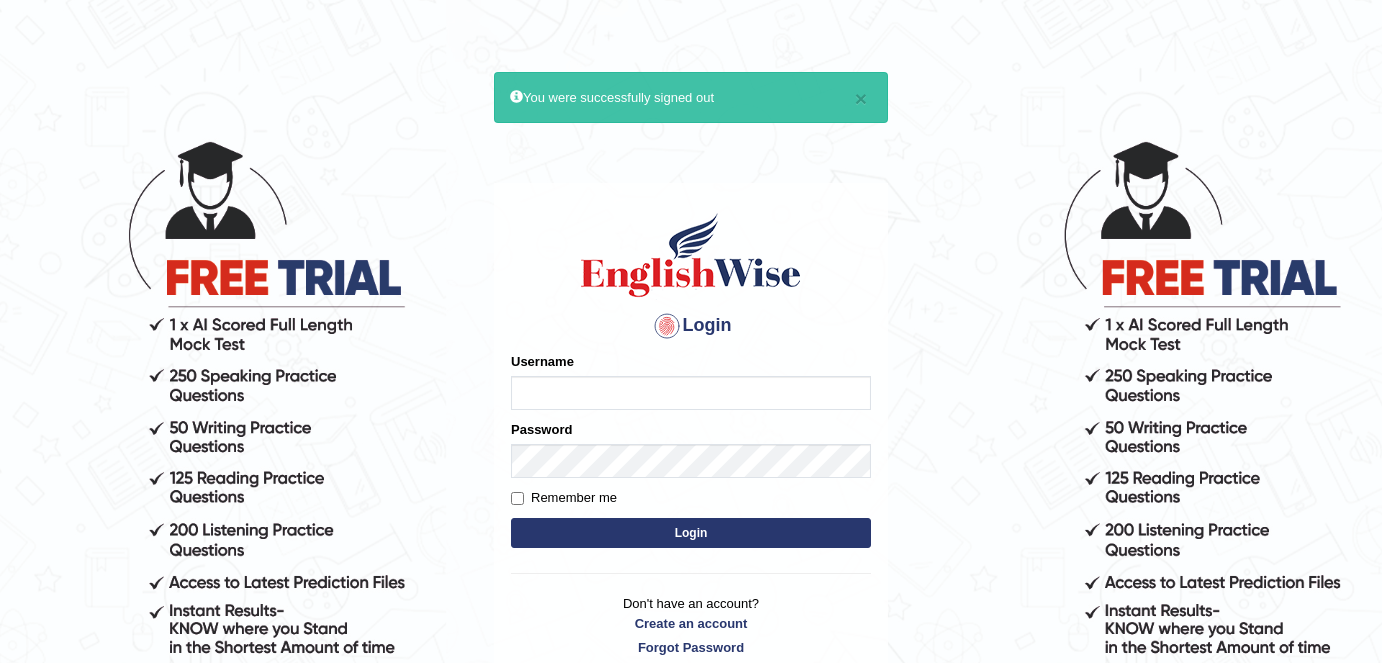 scroll, scrollTop: 0, scrollLeft: 0, axis: both 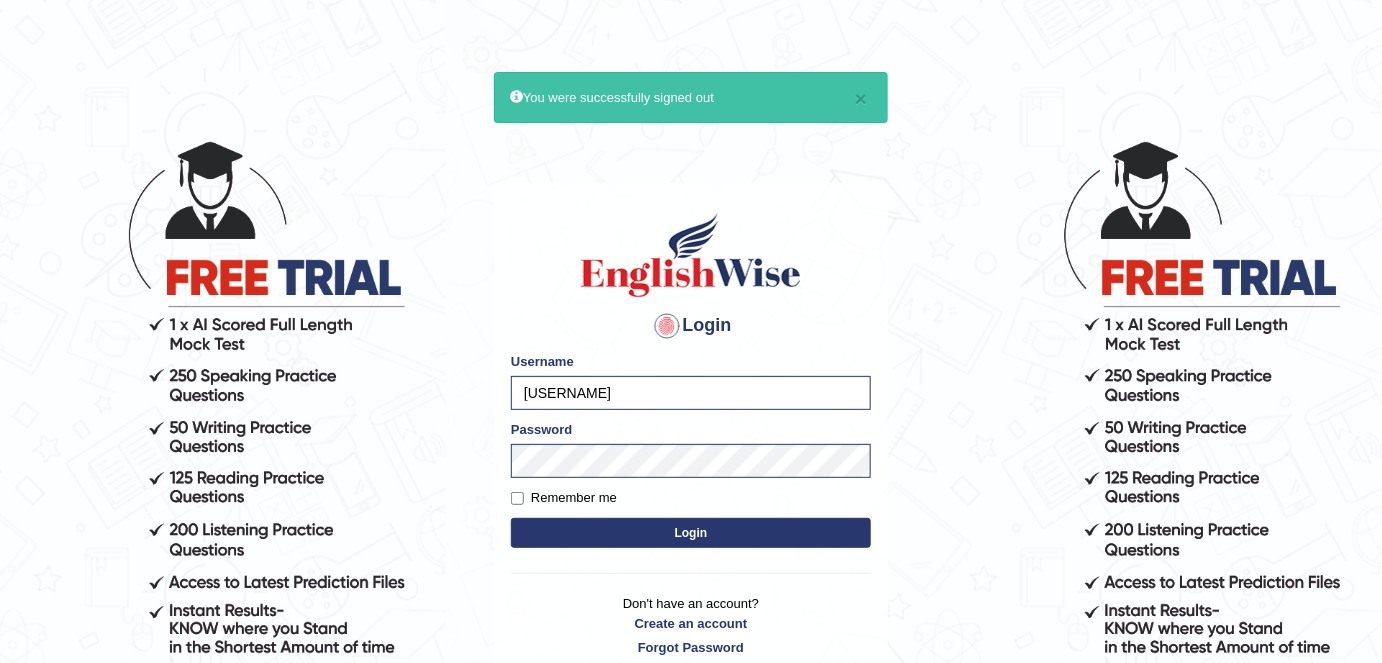 drag, startPoint x: 621, startPoint y: 389, endPoint x: 489, endPoint y: 389, distance: 132 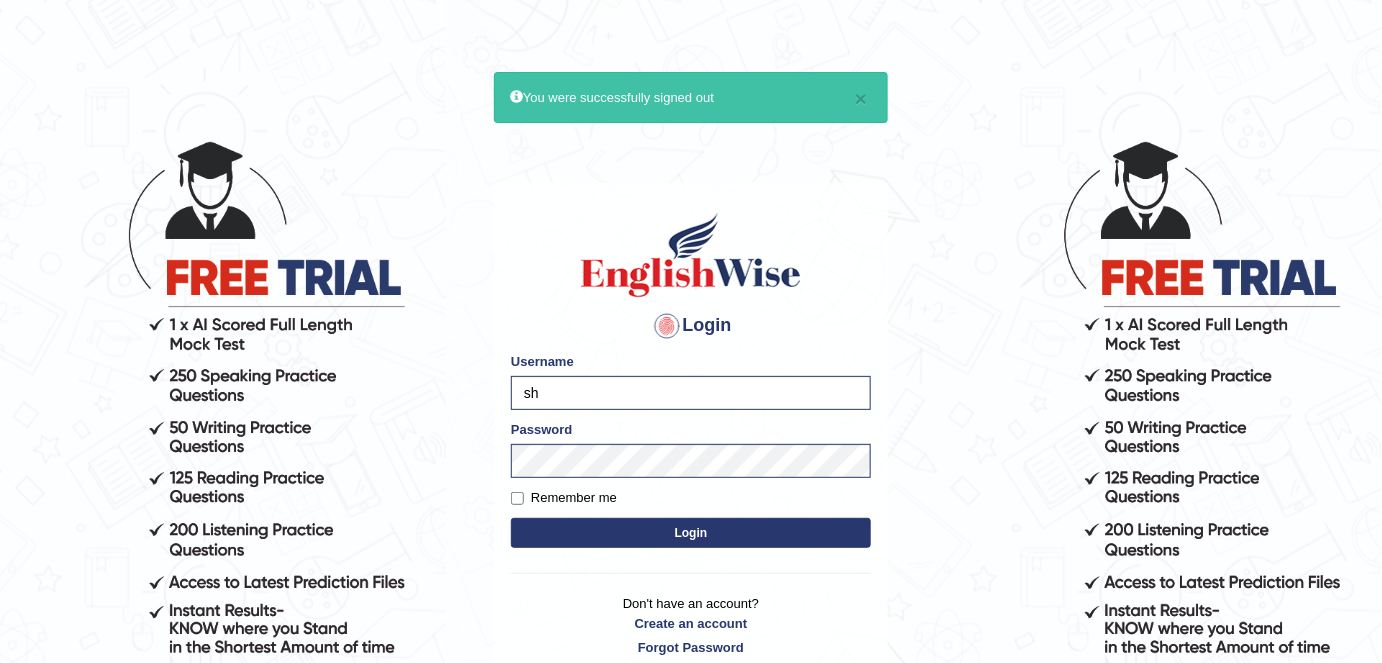 type on "[USERNAME]" 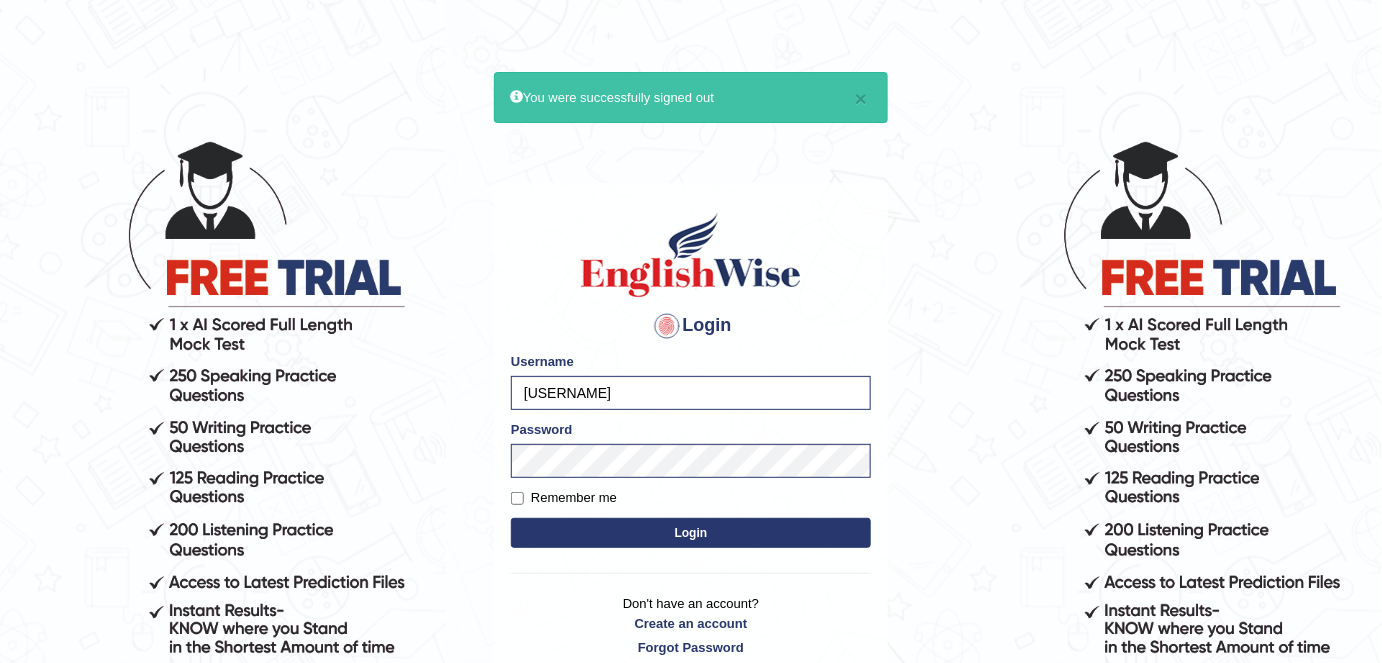 click on "Login" at bounding box center [691, 533] 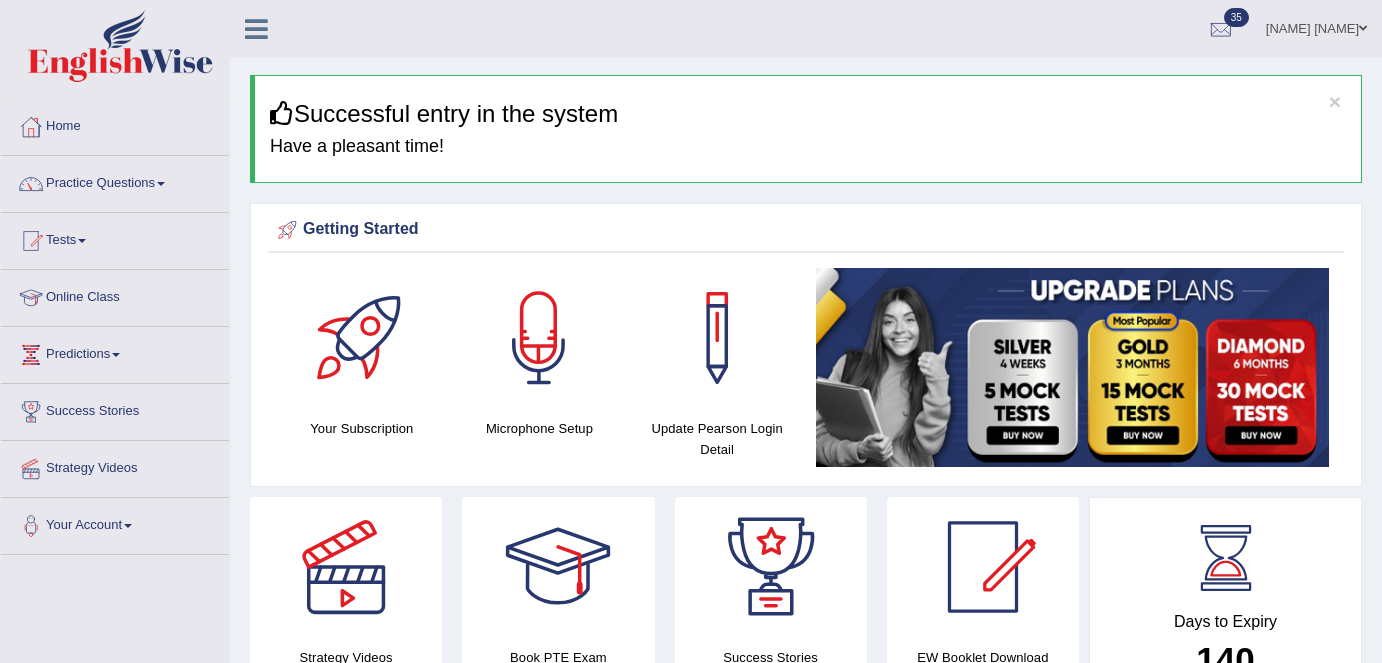 scroll, scrollTop: 0, scrollLeft: 0, axis: both 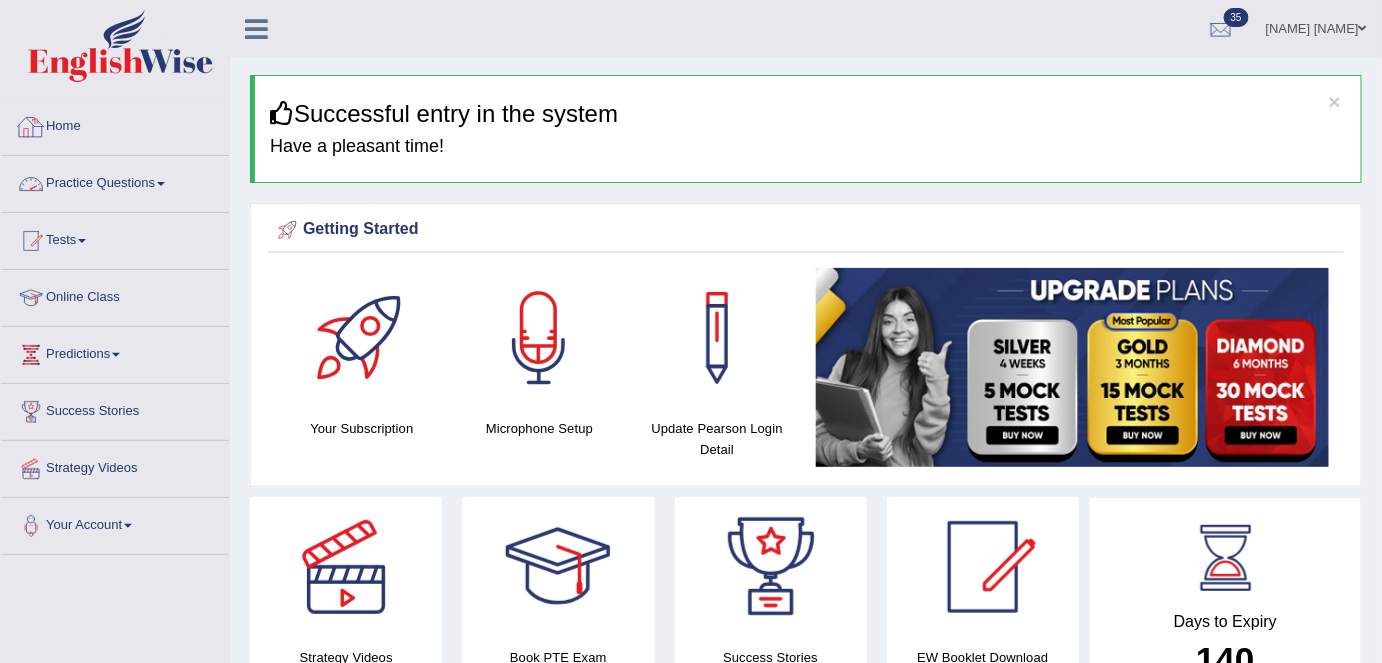 click on "Practice Questions" at bounding box center (115, 181) 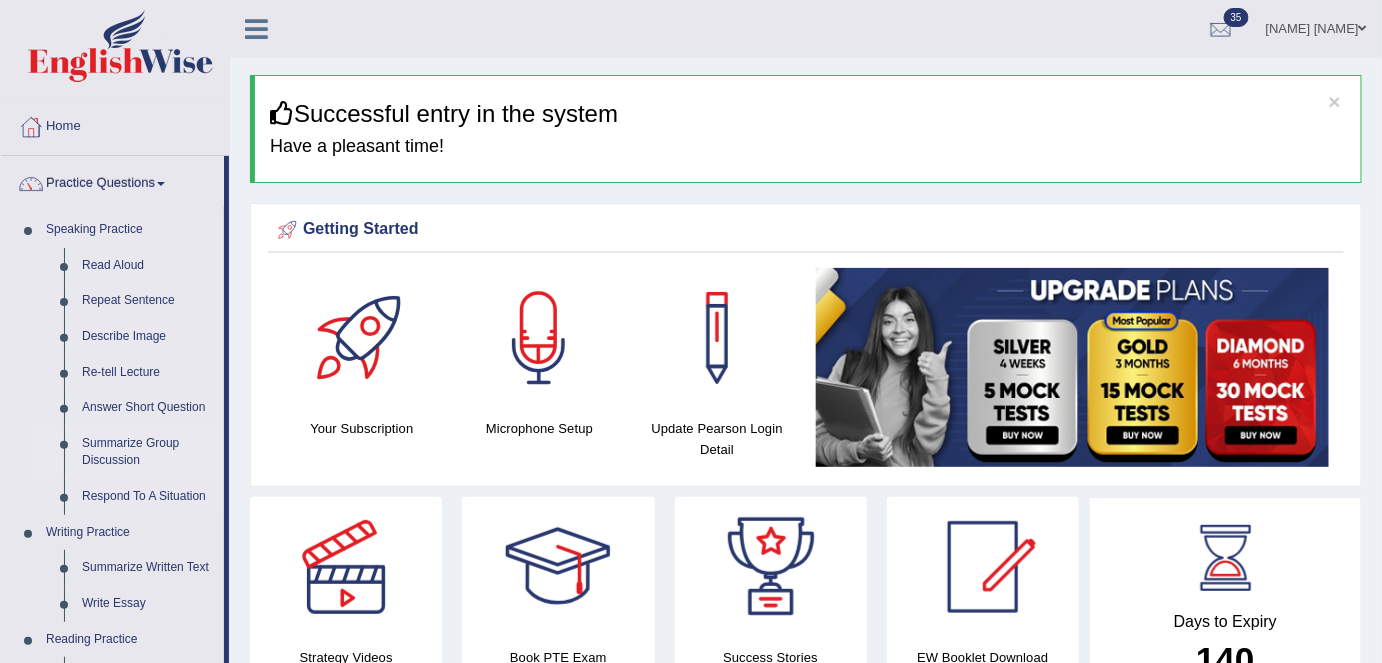 click on "Summarize Group Discussion" at bounding box center [148, 452] 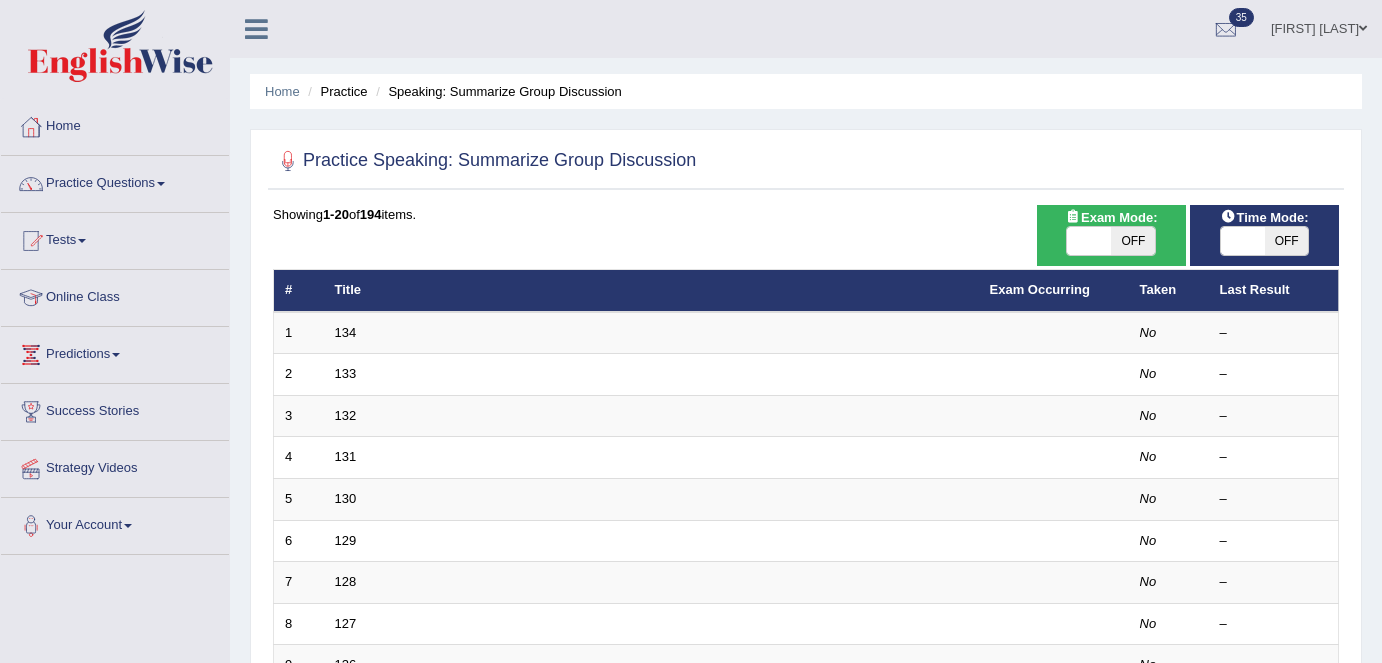 scroll, scrollTop: 0, scrollLeft: 0, axis: both 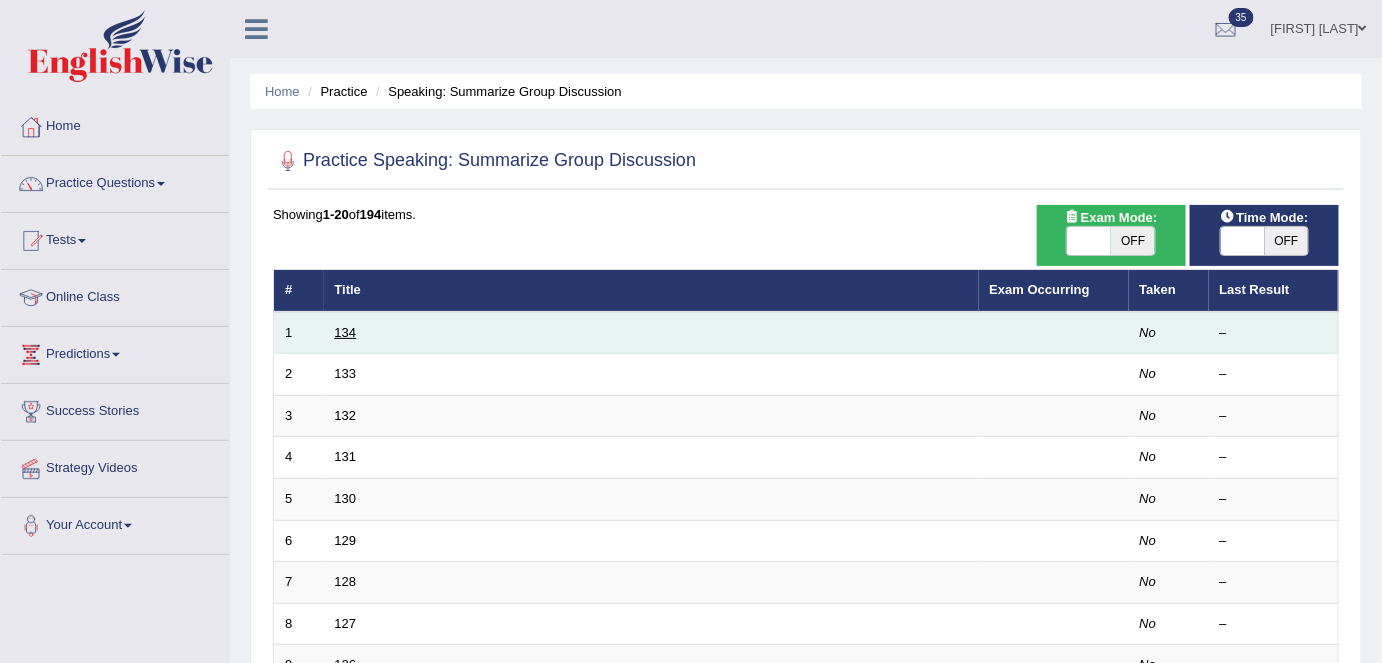 click on "134" at bounding box center [346, 332] 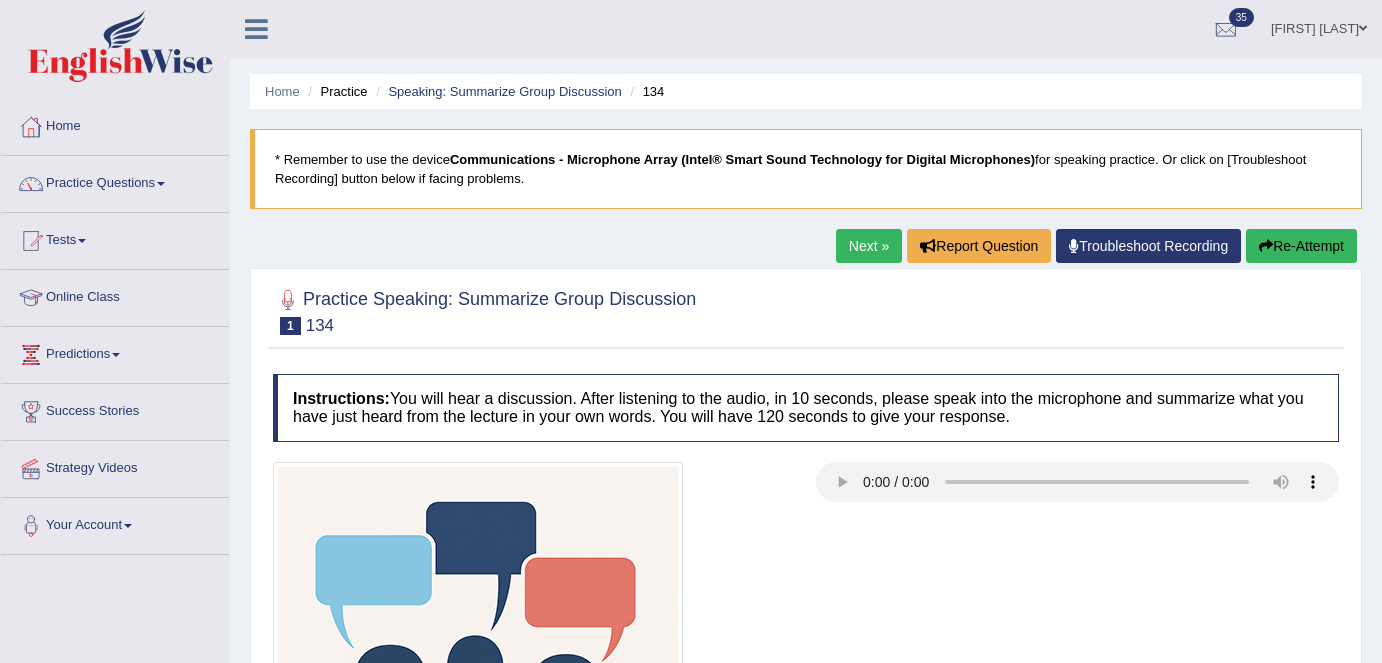 scroll, scrollTop: 0, scrollLeft: 0, axis: both 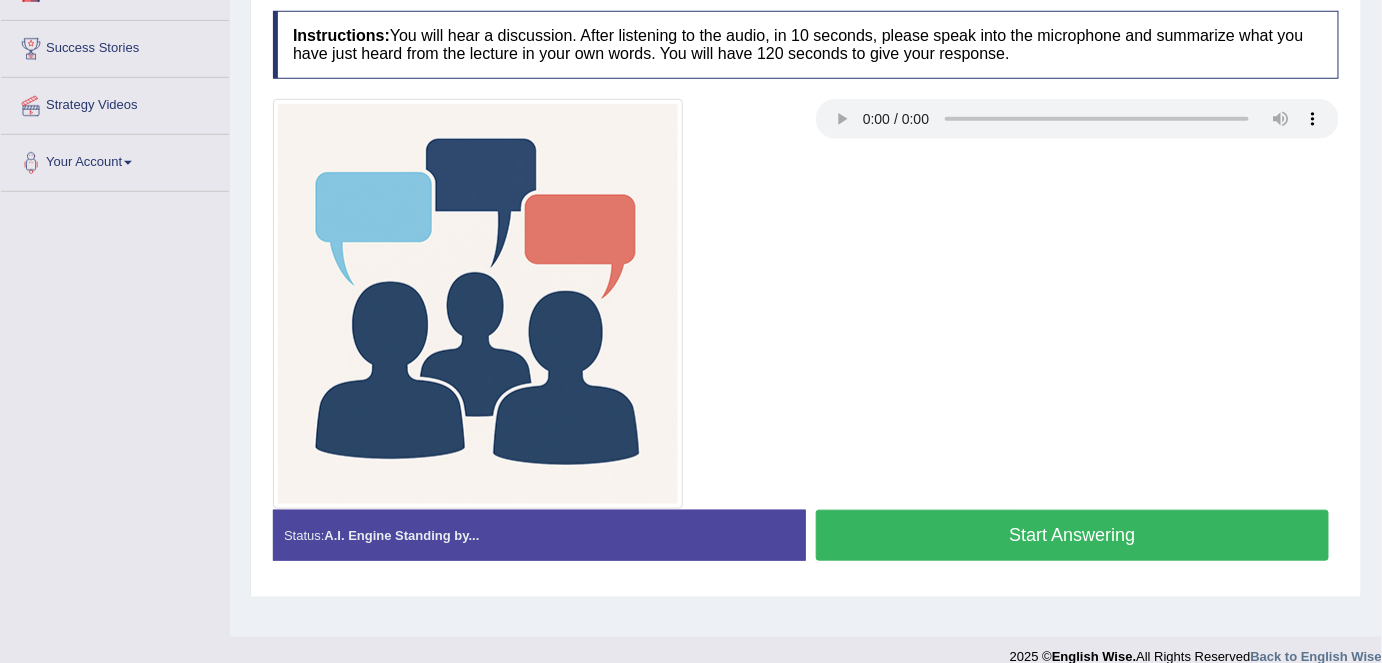 click on "Start Answering" at bounding box center (1072, 535) 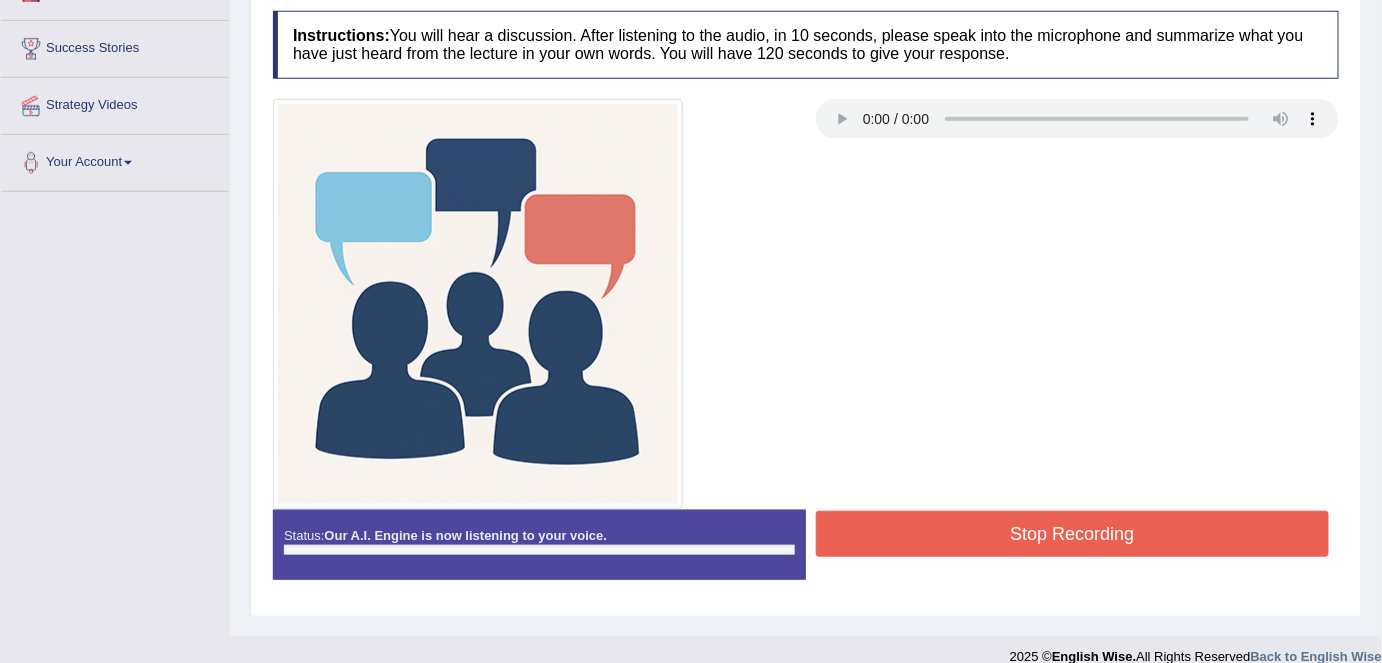 click on "Status:  Our A.I. Engine is now listening to your voice. Start Answering Stop Recording" at bounding box center [806, 555] 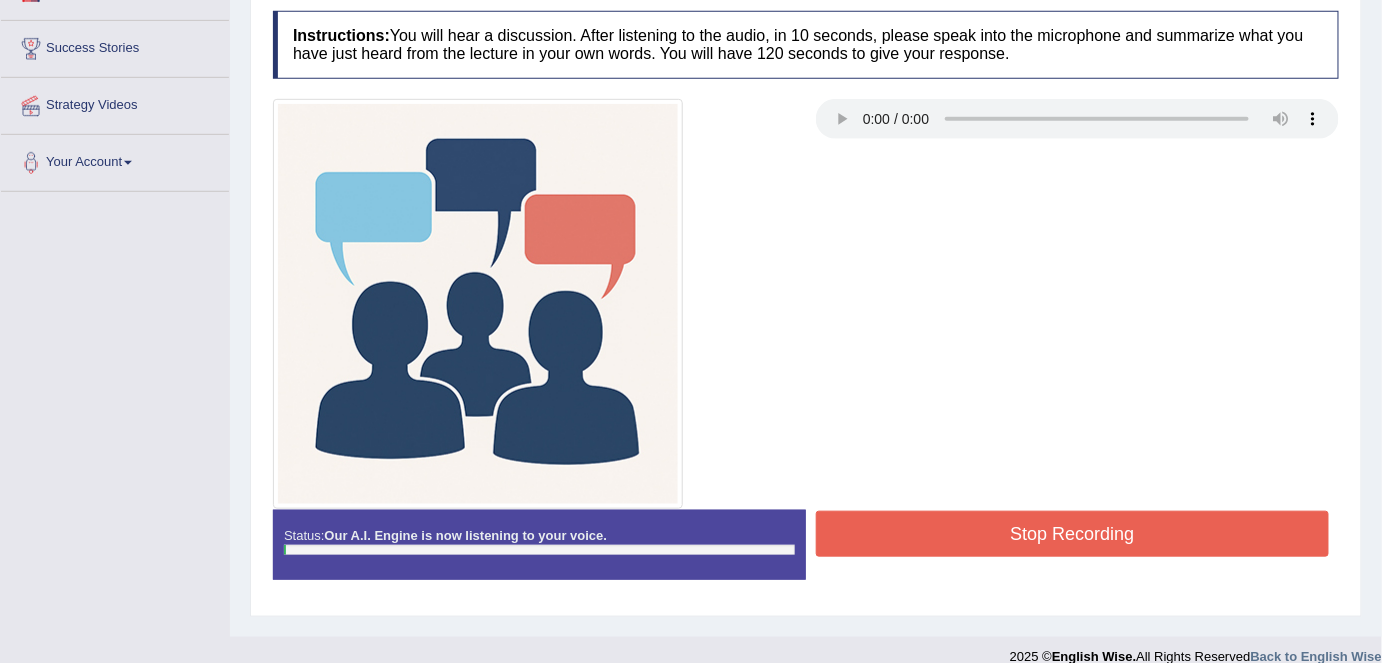 click on "Stop Recording" at bounding box center [1072, 534] 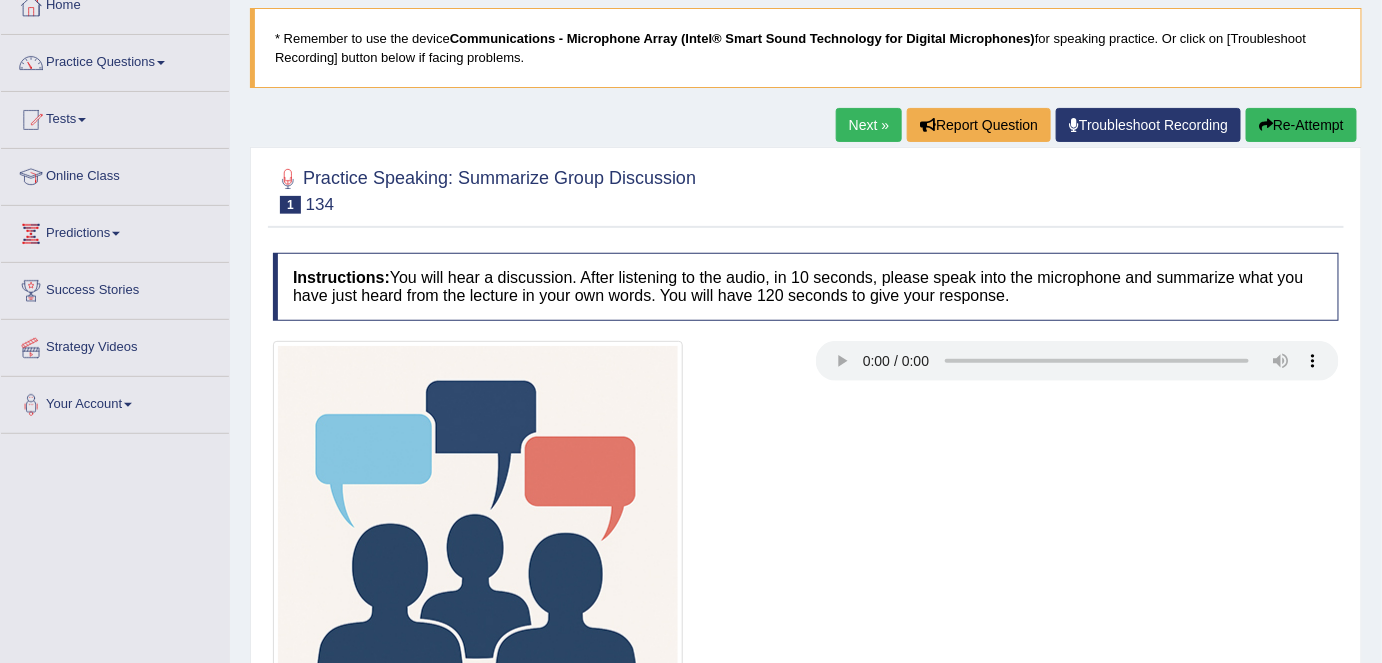 scroll, scrollTop: 90, scrollLeft: 0, axis: vertical 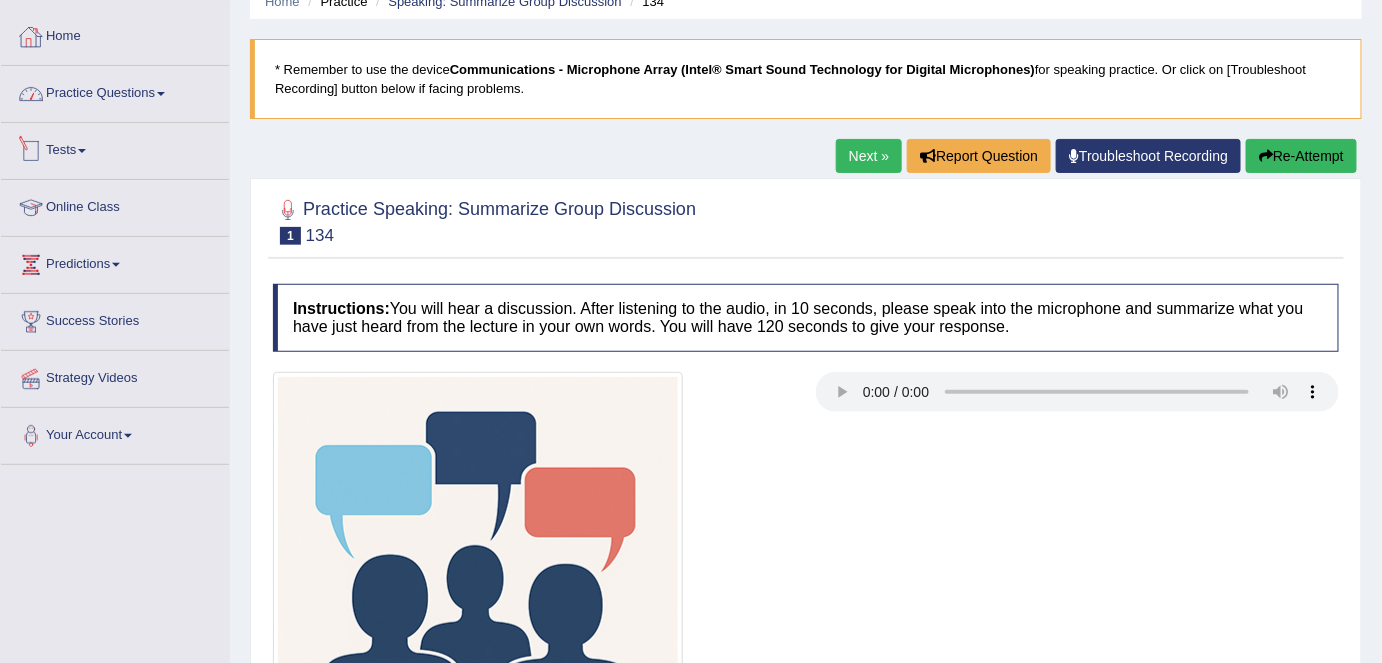 click on "Home" at bounding box center (115, 34) 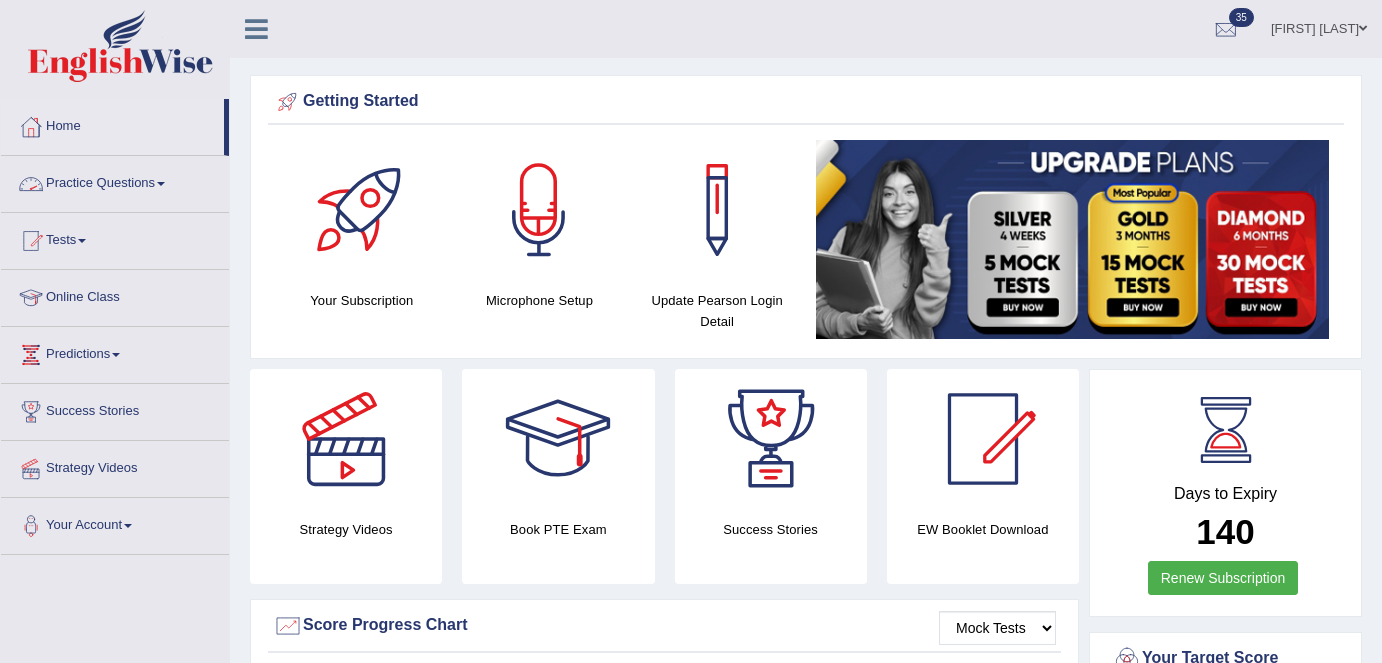 scroll, scrollTop: 0, scrollLeft: 0, axis: both 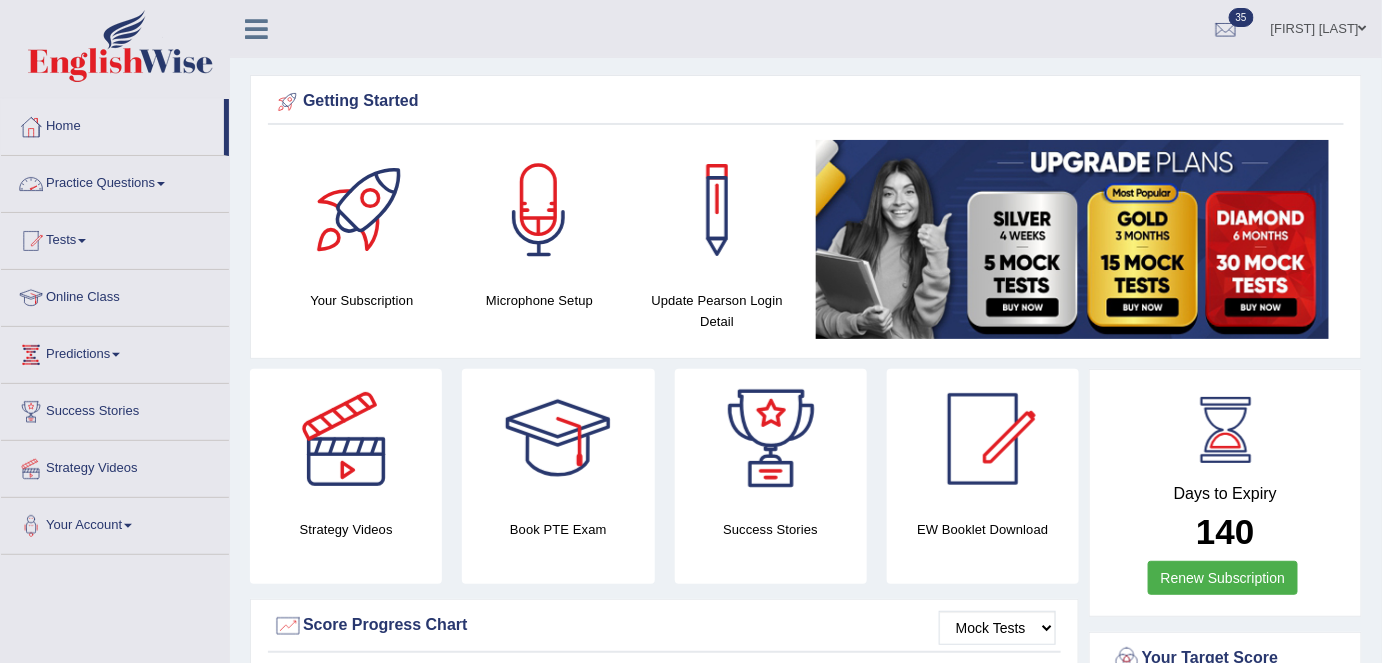click on "Practice Questions" at bounding box center [115, 181] 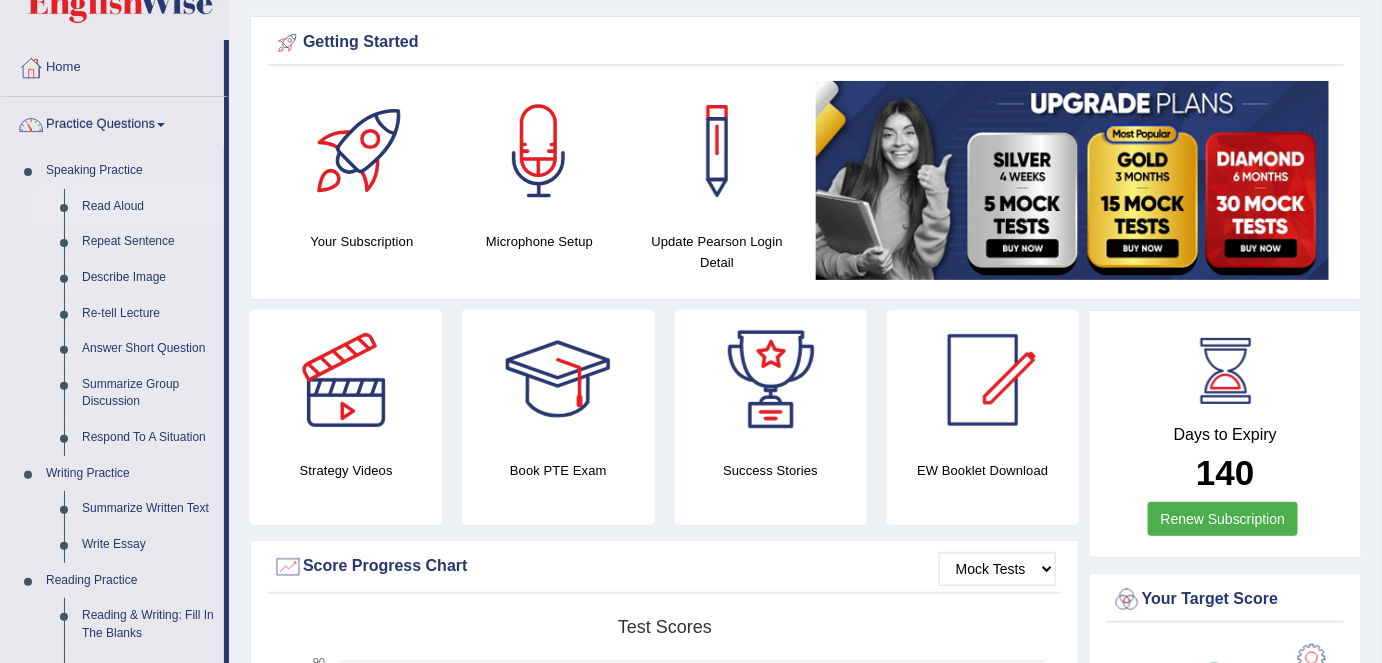scroll, scrollTop: 90, scrollLeft: 0, axis: vertical 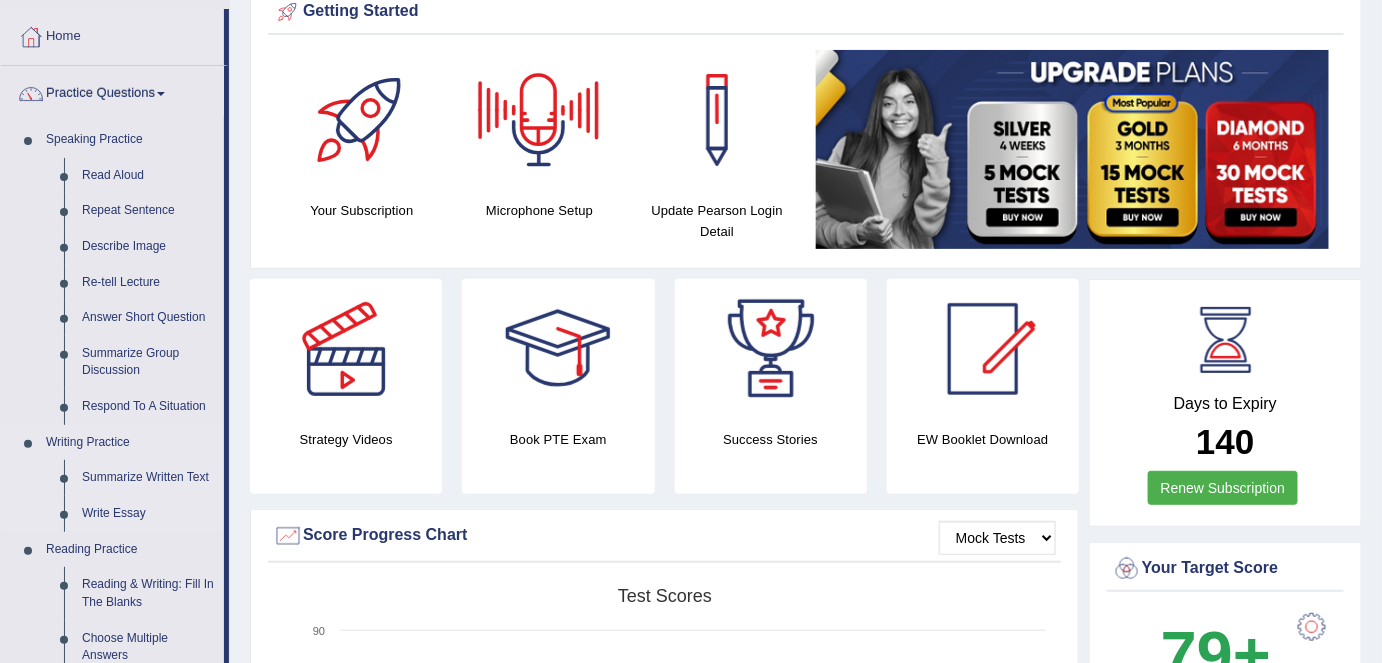 drag, startPoint x: 108, startPoint y: 477, endPoint x: 198, endPoint y: 443, distance: 96.20811 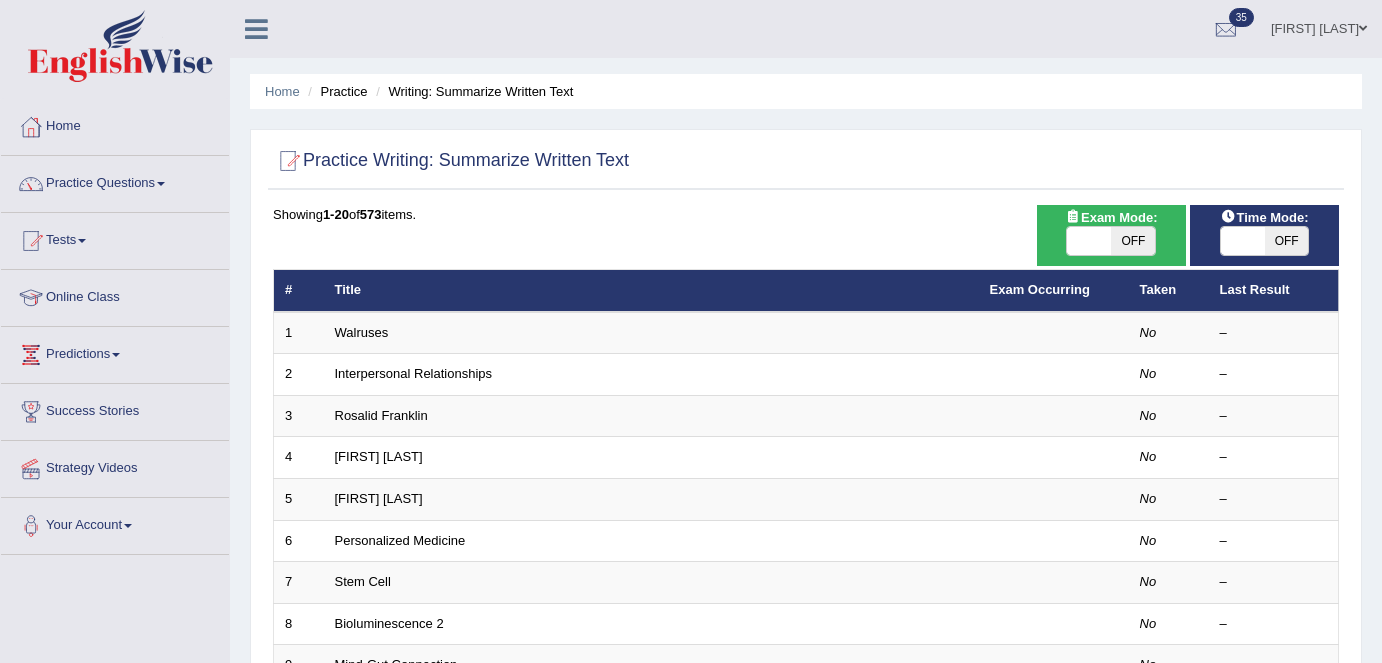 scroll, scrollTop: 0, scrollLeft: 0, axis: both 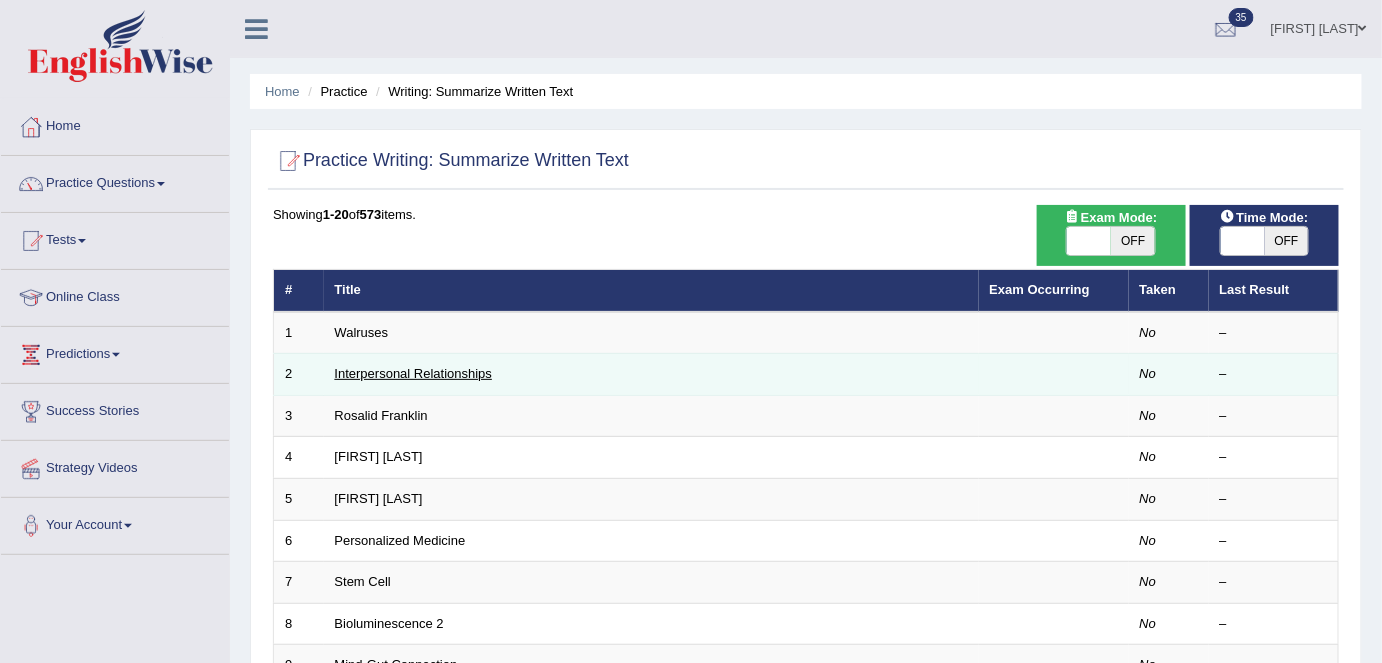 drag, startPoint x: 0, startPoint y: 0, endPoint x: 383, endPoint y: 363, distance: 527.6912 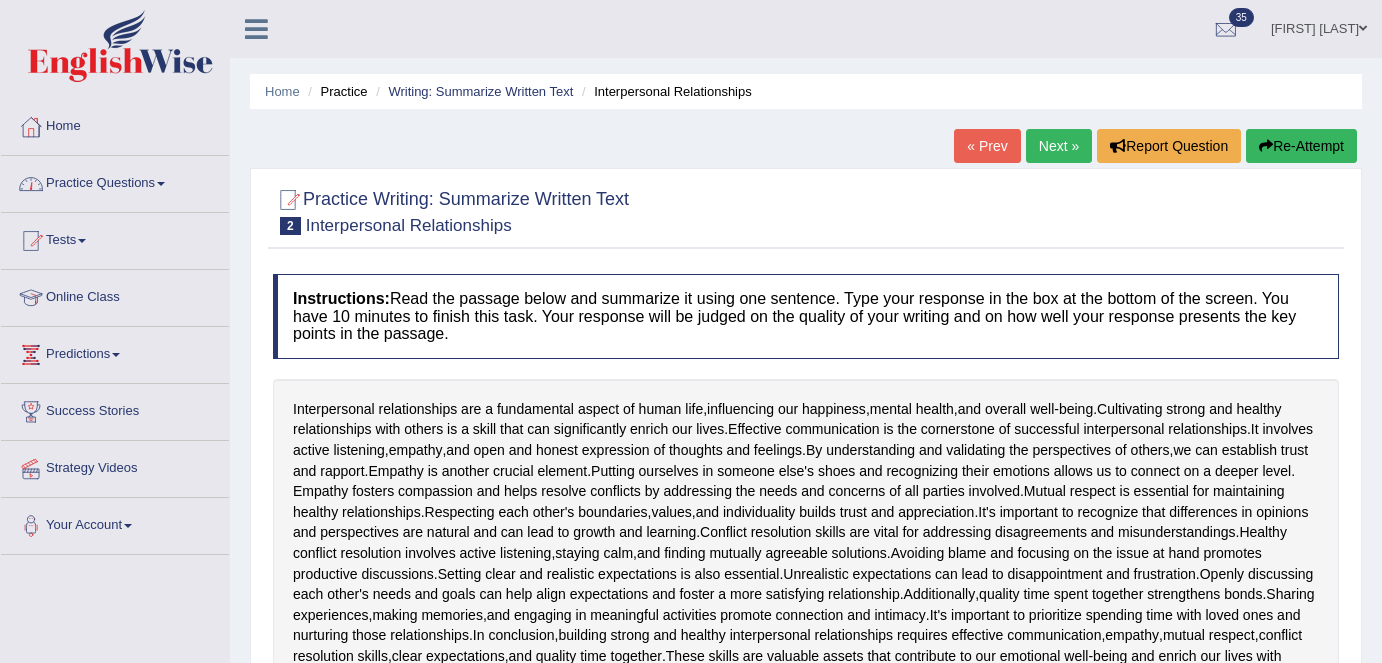 scroll, scrollTop: 0, scrollLeft: 0, axis: both 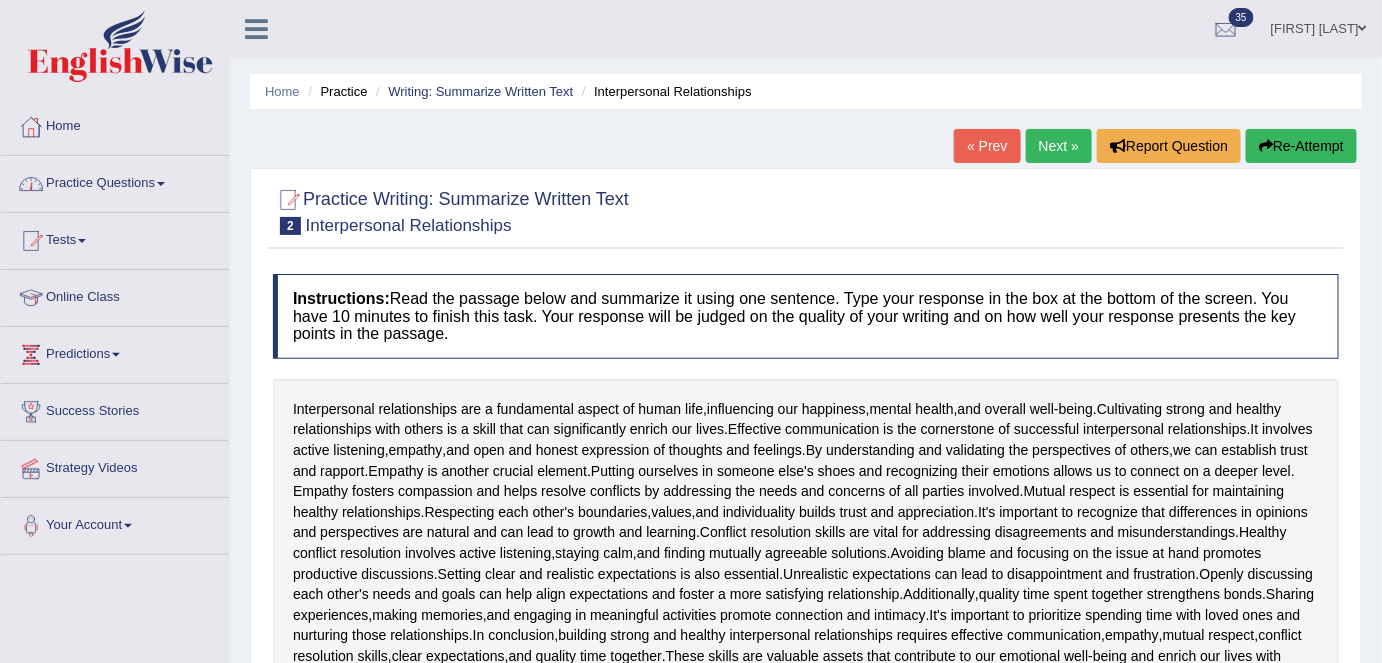 drag, startPoint x: 0, startPoint y: 0, endPoint x: 160, endPoint y: 299, distance: 339.11798 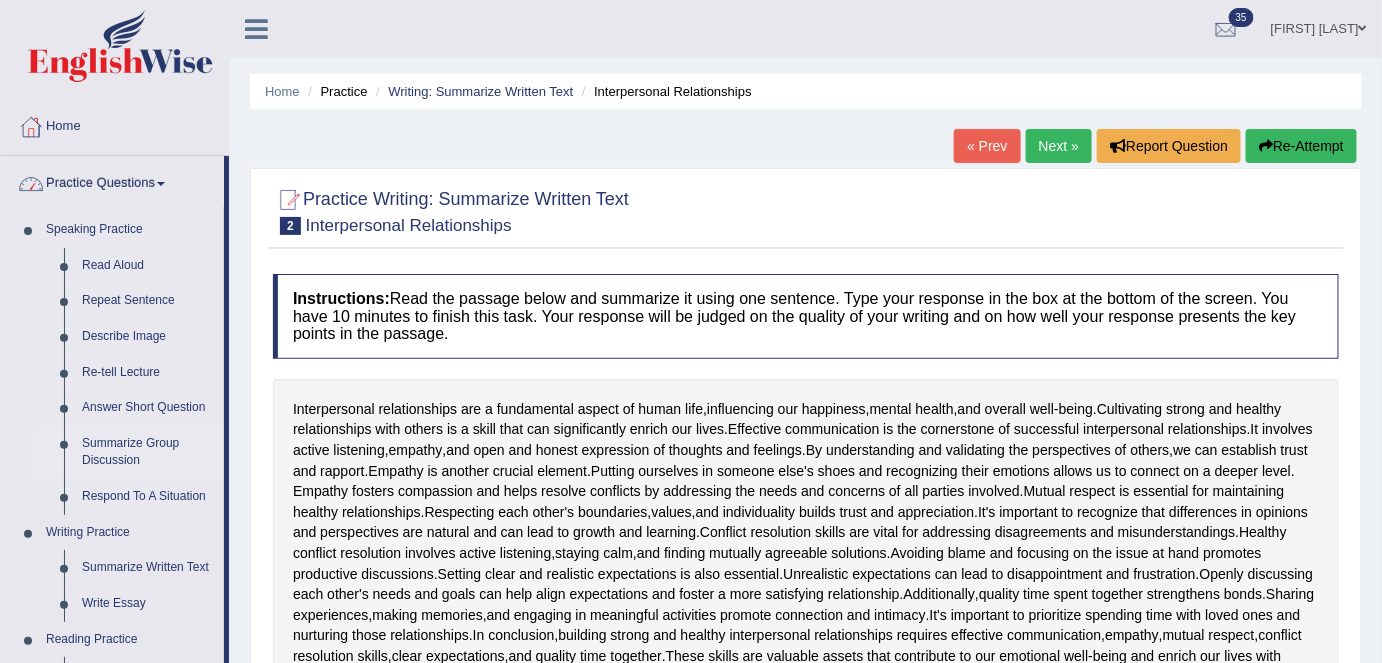 click on "Summarize Group Discussion" at bounding box center (148, 452) 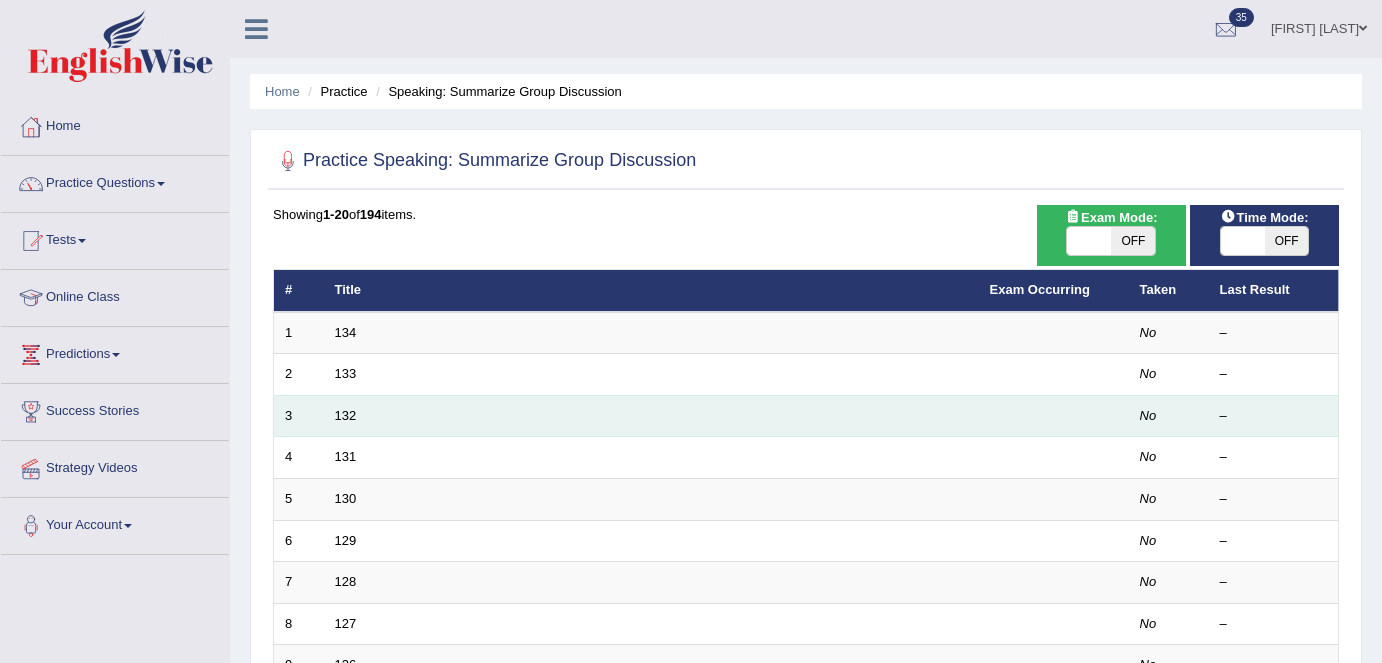 scroll, scrollTop: 0, scrollLeft: 0, axis: both 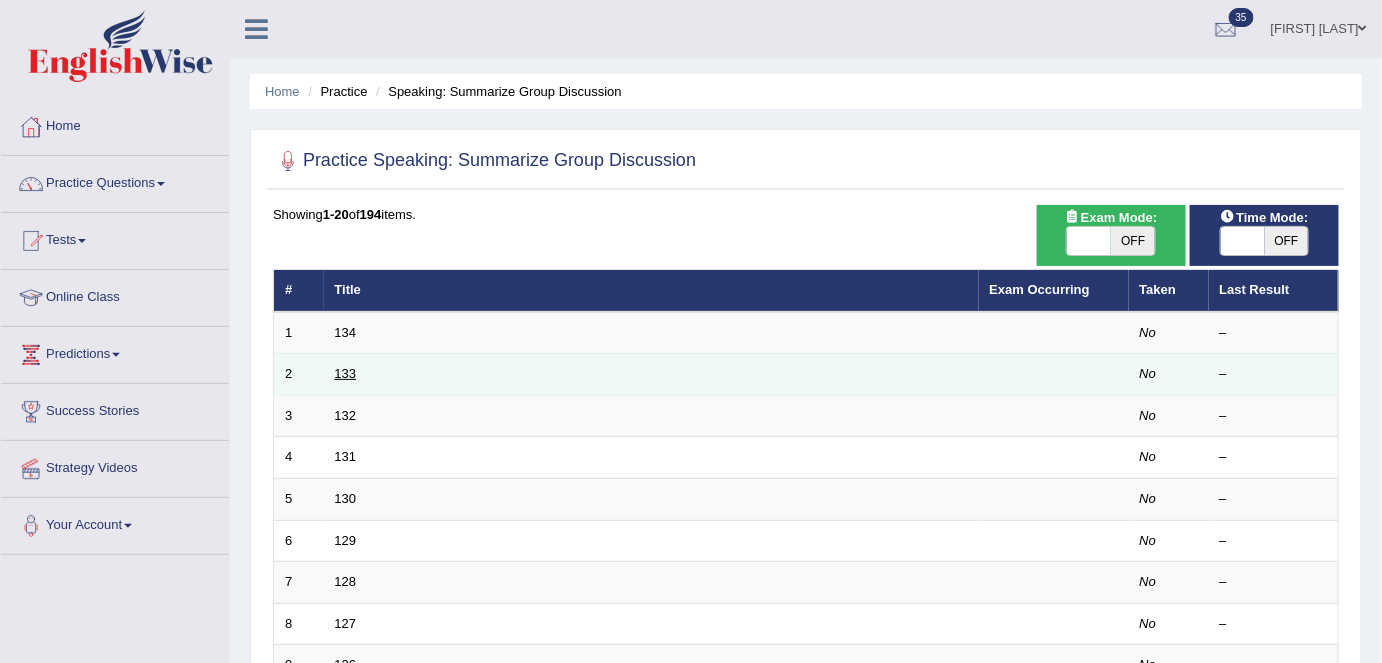 click on "133" at bounding box center [346, 373] 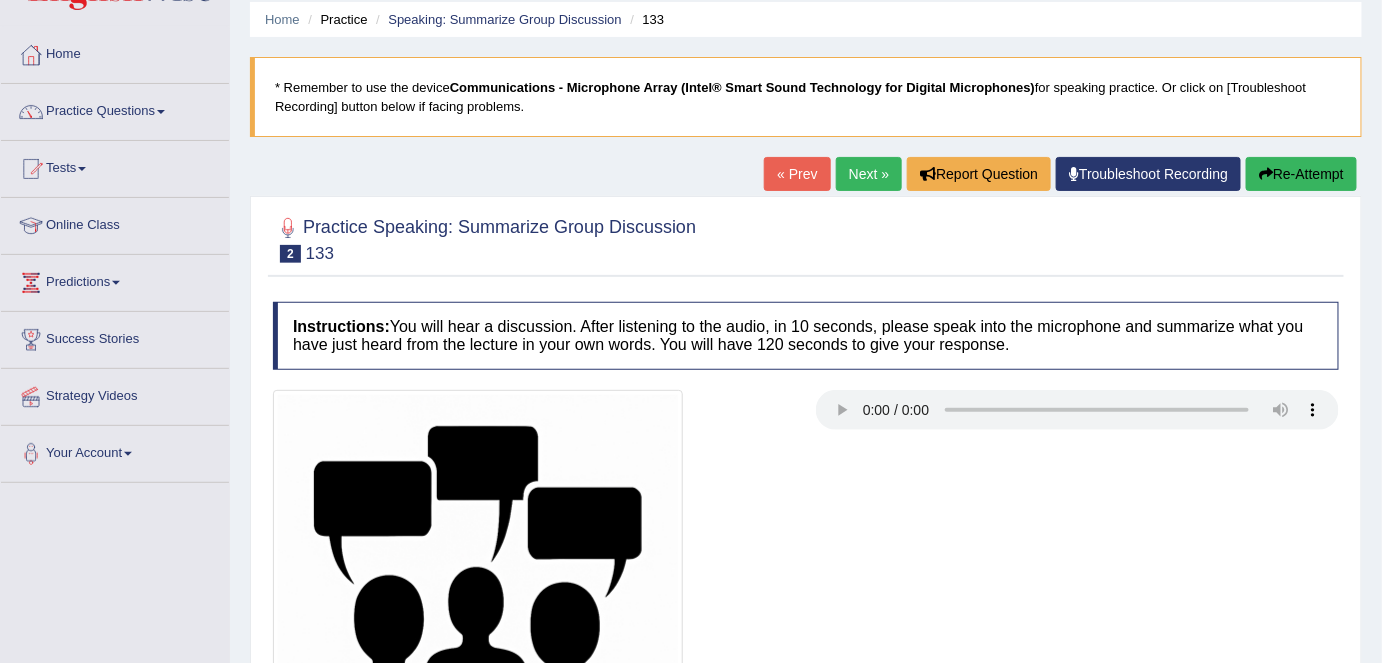scroll, scrollTop: 90, scrollLeft: 0, axis: vertical 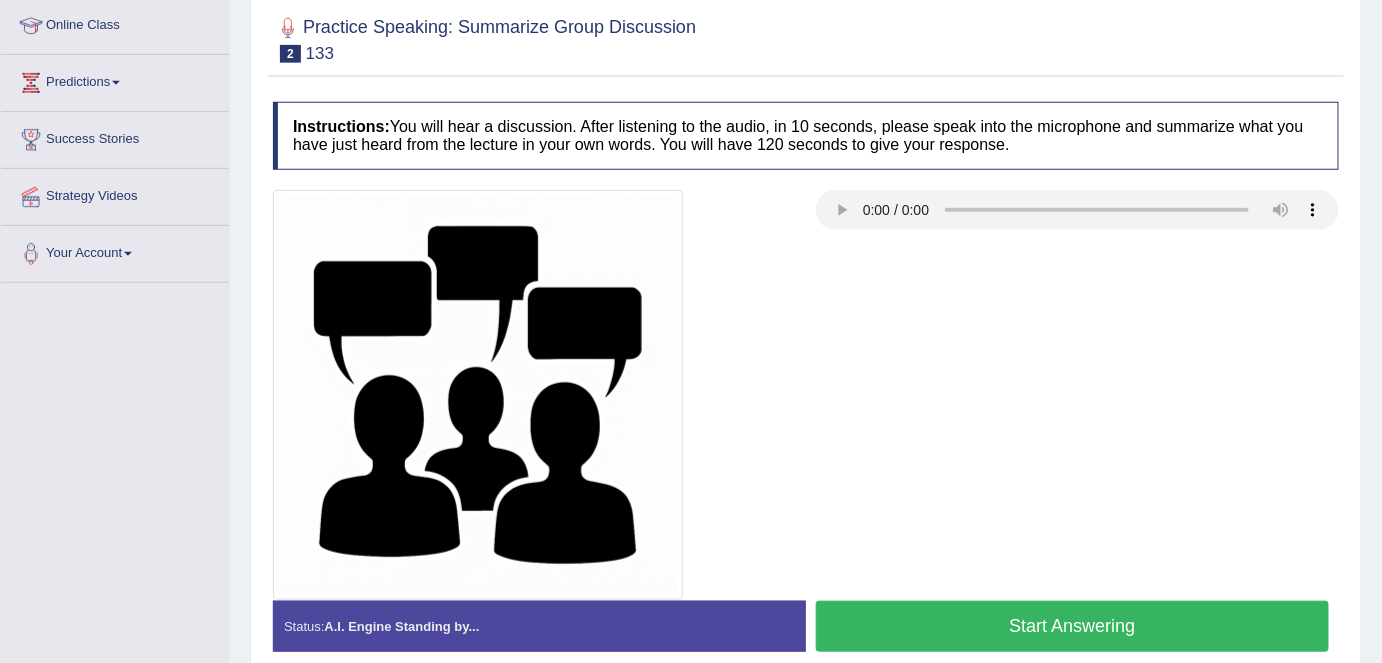 click at bounding box center (534, 395) 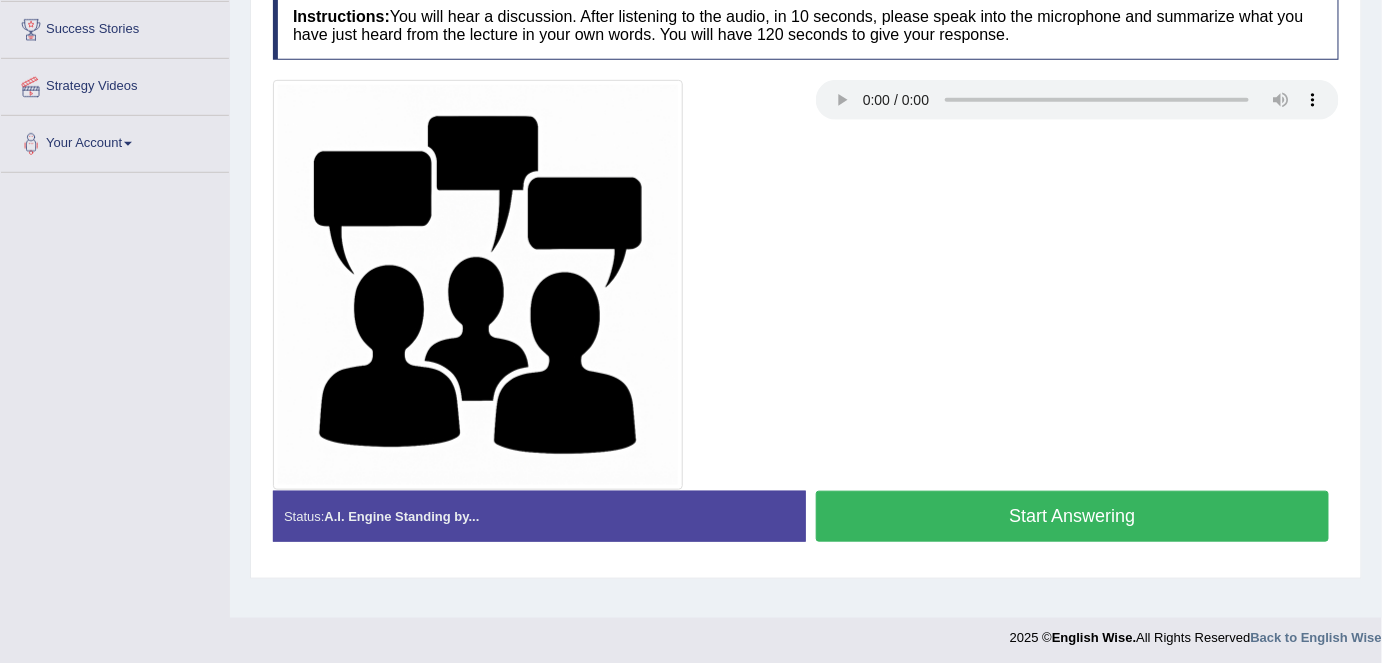 scroll, scrollTop: 386, scrollLeft: 0, axis: vertical 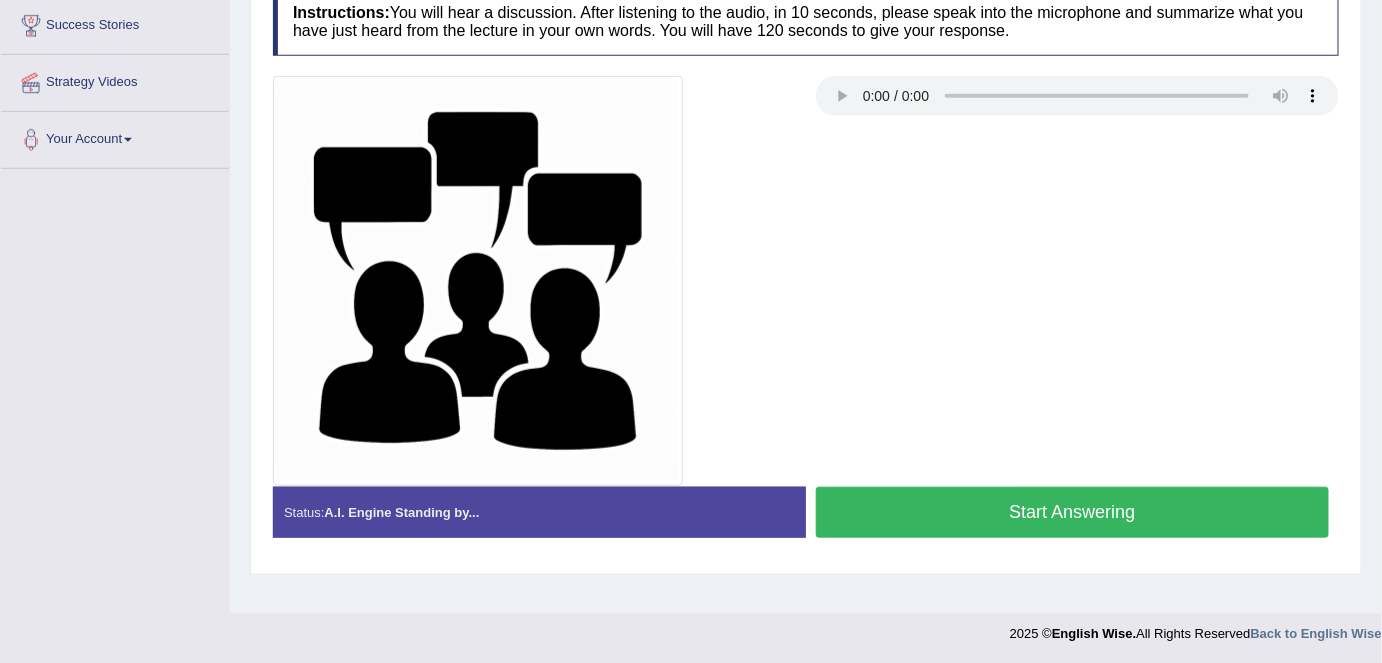 click on "Start Answering" at bounding box center [1072, 512] 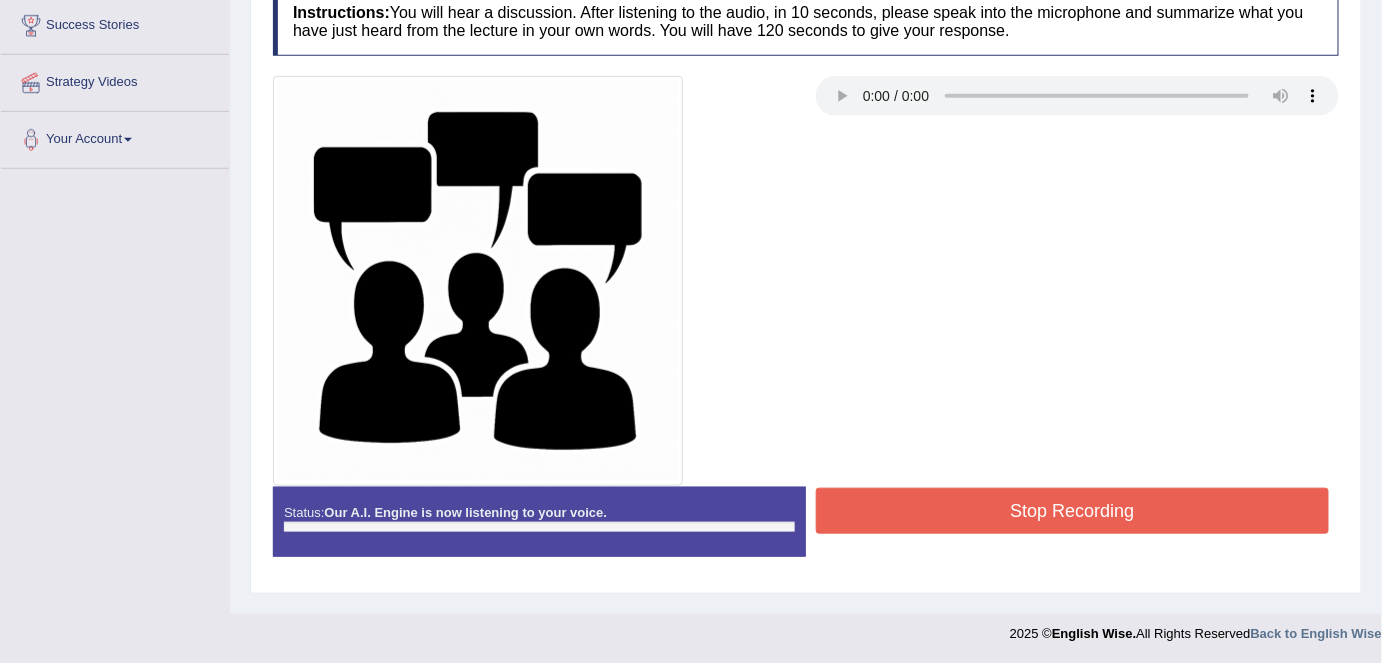 click on "Stop Recording" at bounding box center (1072, 511) 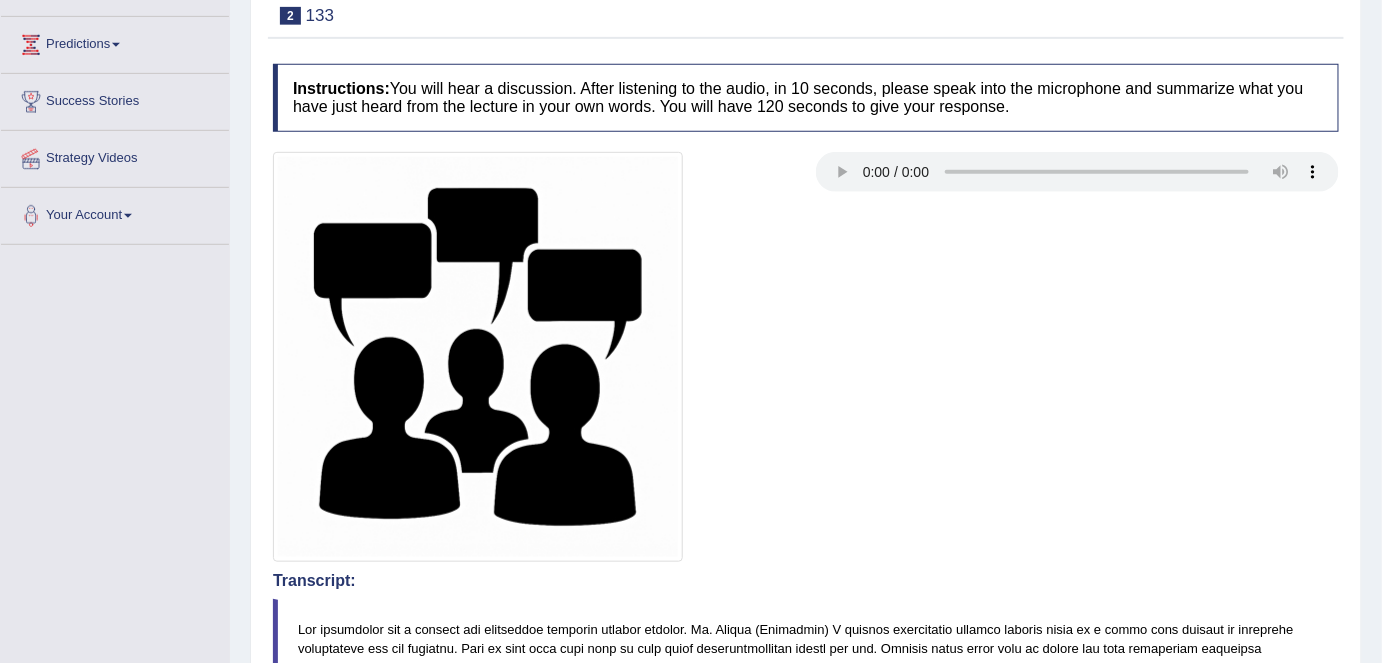 scroll, scrollTop: 114, scrollLeft: 0, axis: vertical 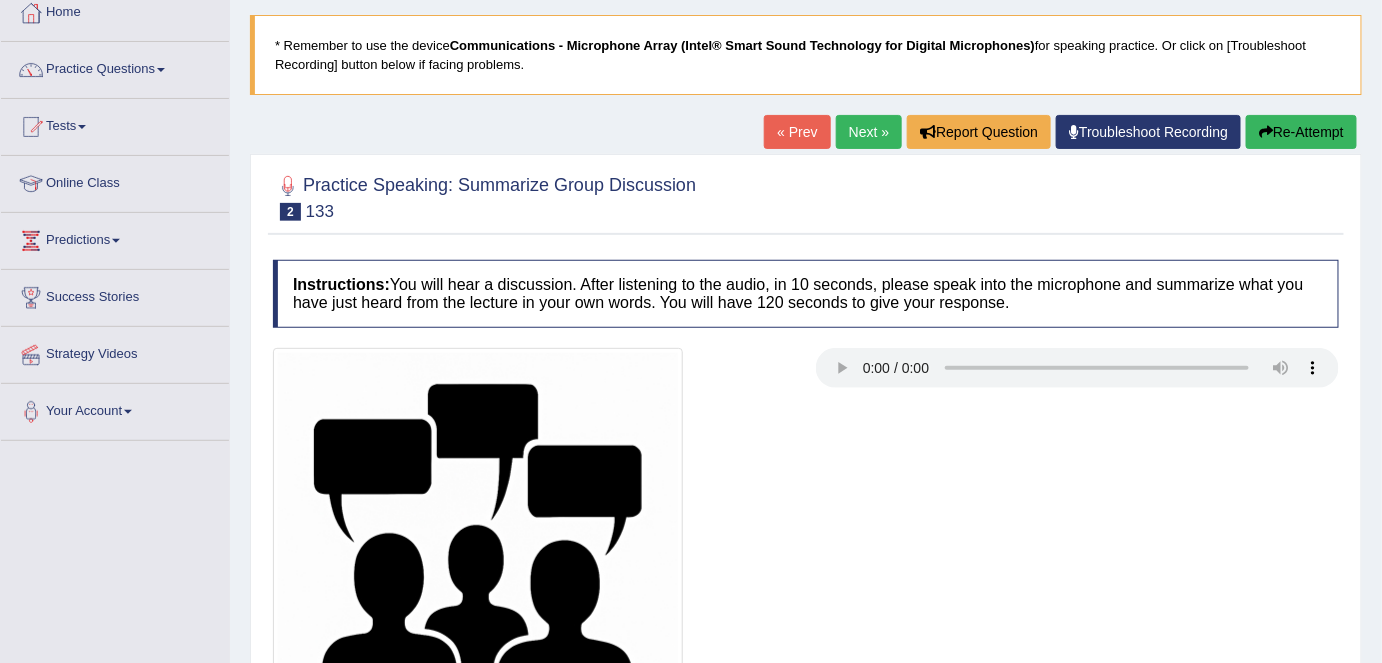 click on "Next »" at bounding box center (869, 132) 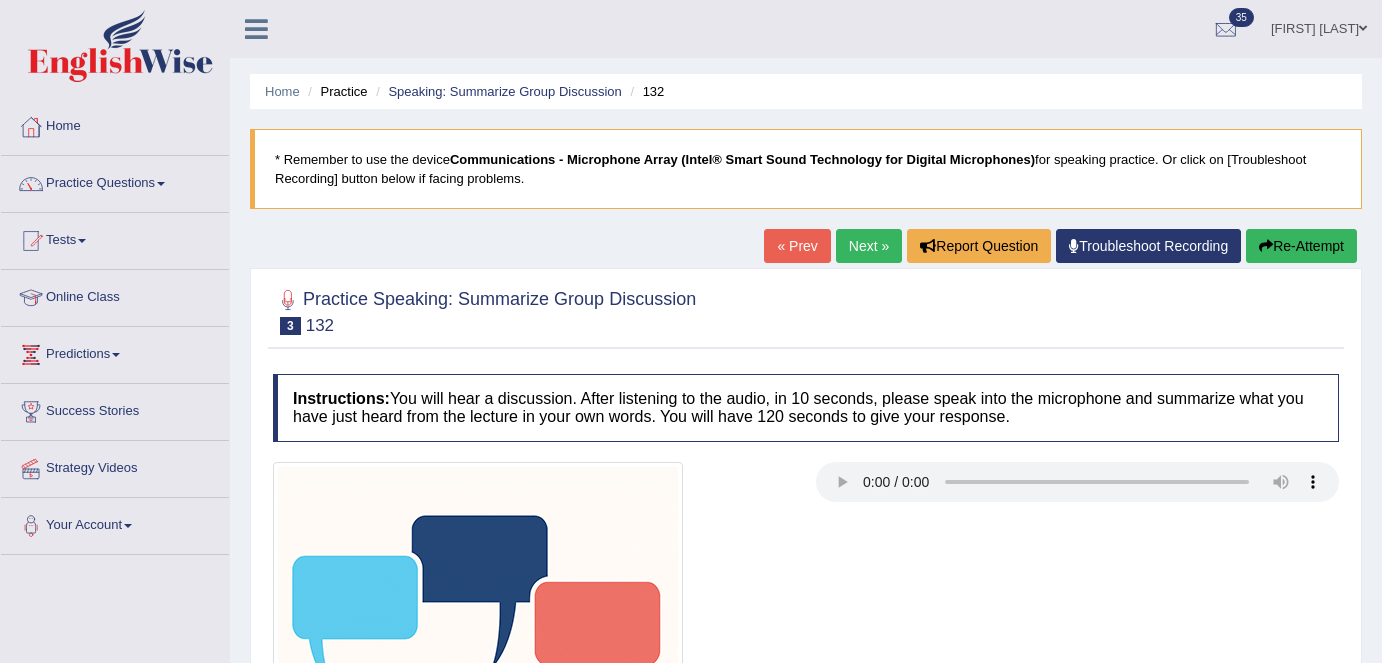 scroll, scrollTop: 181, scrollLeft: 0, axis: vertical 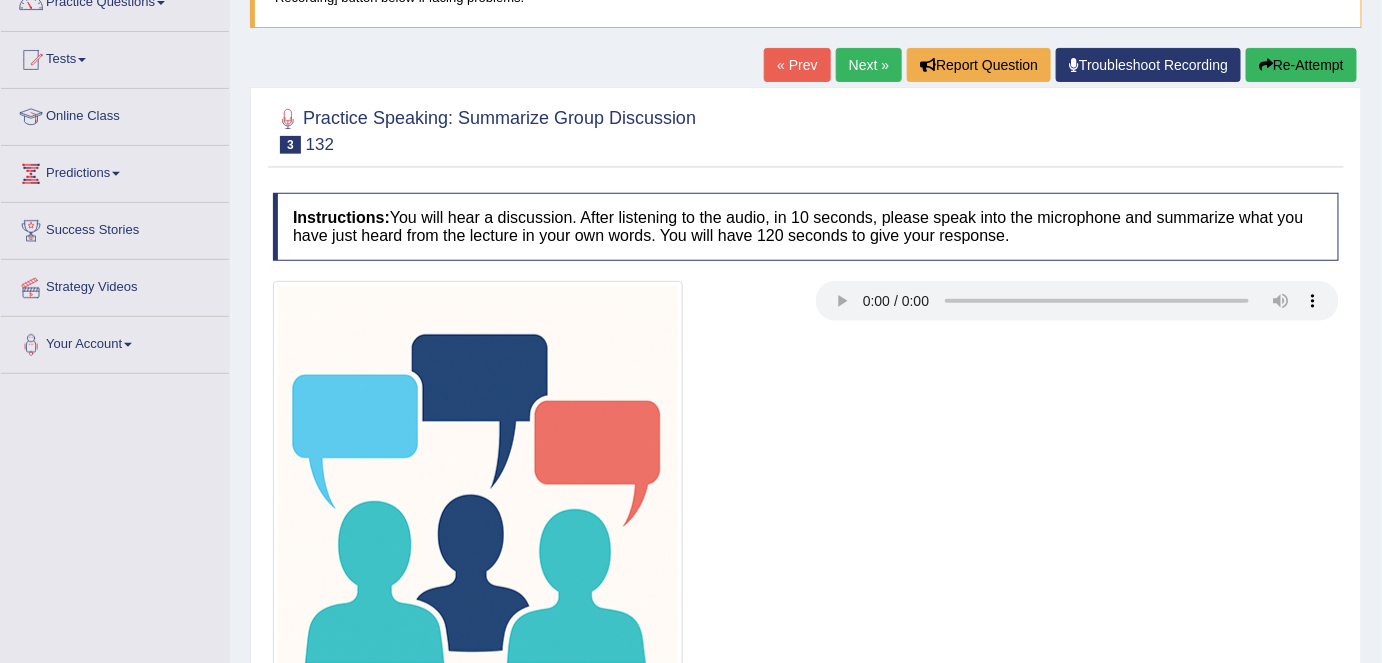 click on "Next »" at bounding box center (869, 65) 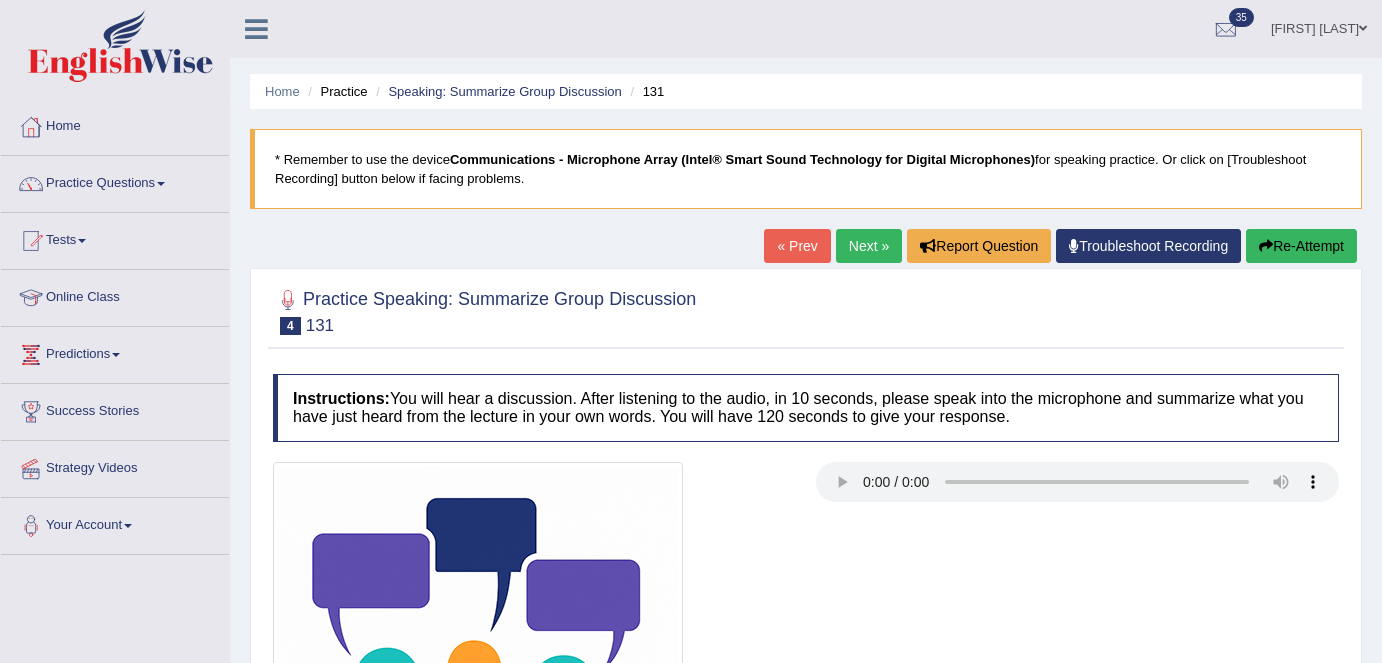scroll, scrollTop: 0, scrollLeft: 0, axis: both 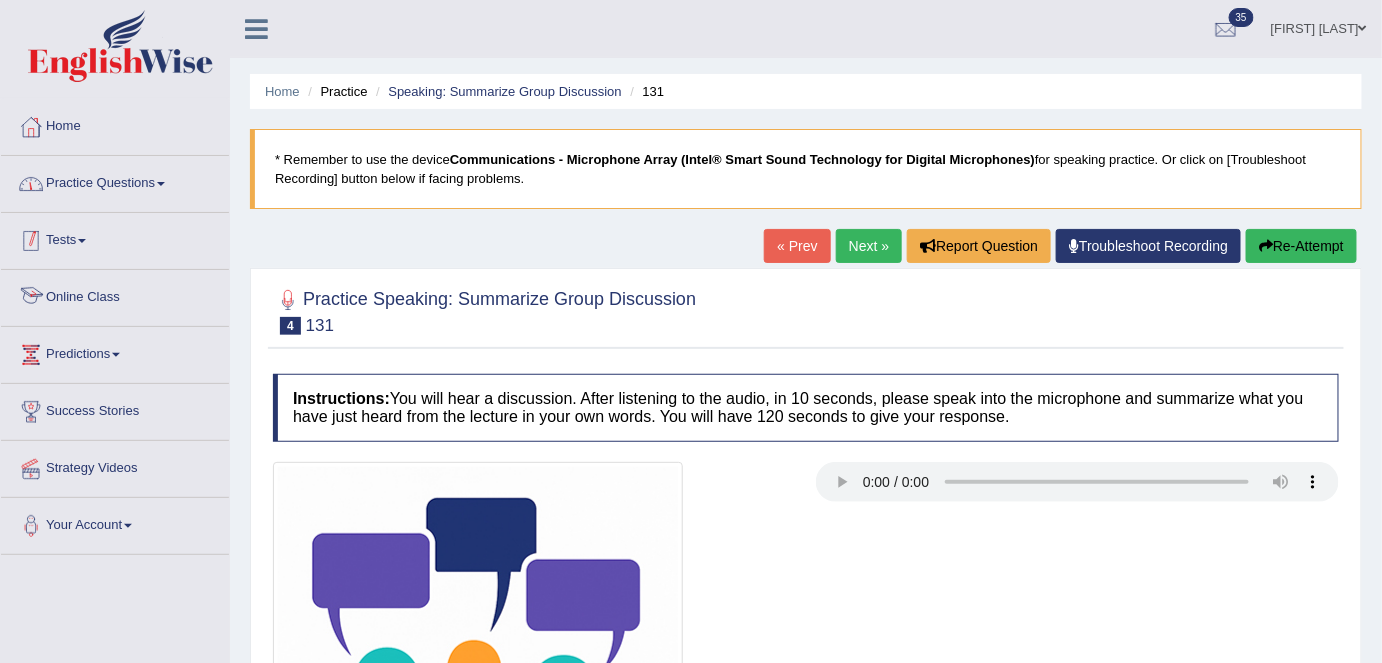 drag, startPoint x: 167, startPoint y: 180, endPoint x: 162, endPoint y: 272, distance: 92.13577 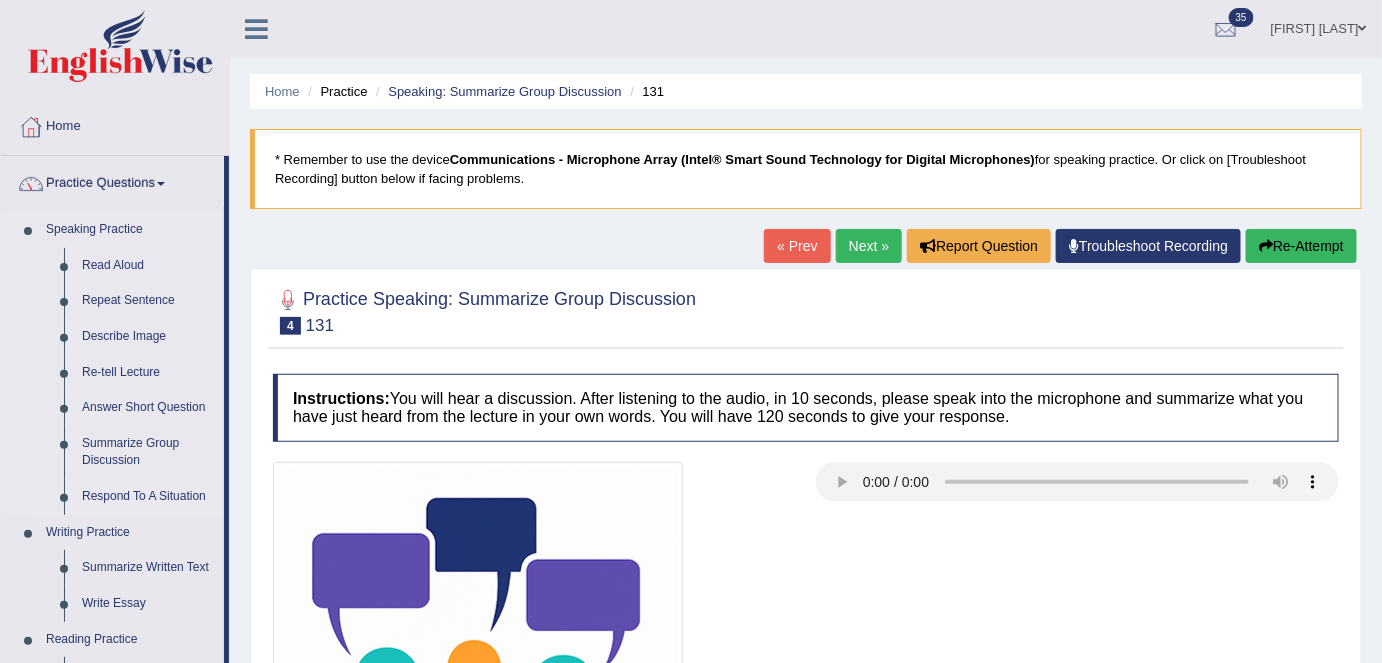 click on "Respond To A Situation" at bounding box center [148, 497] 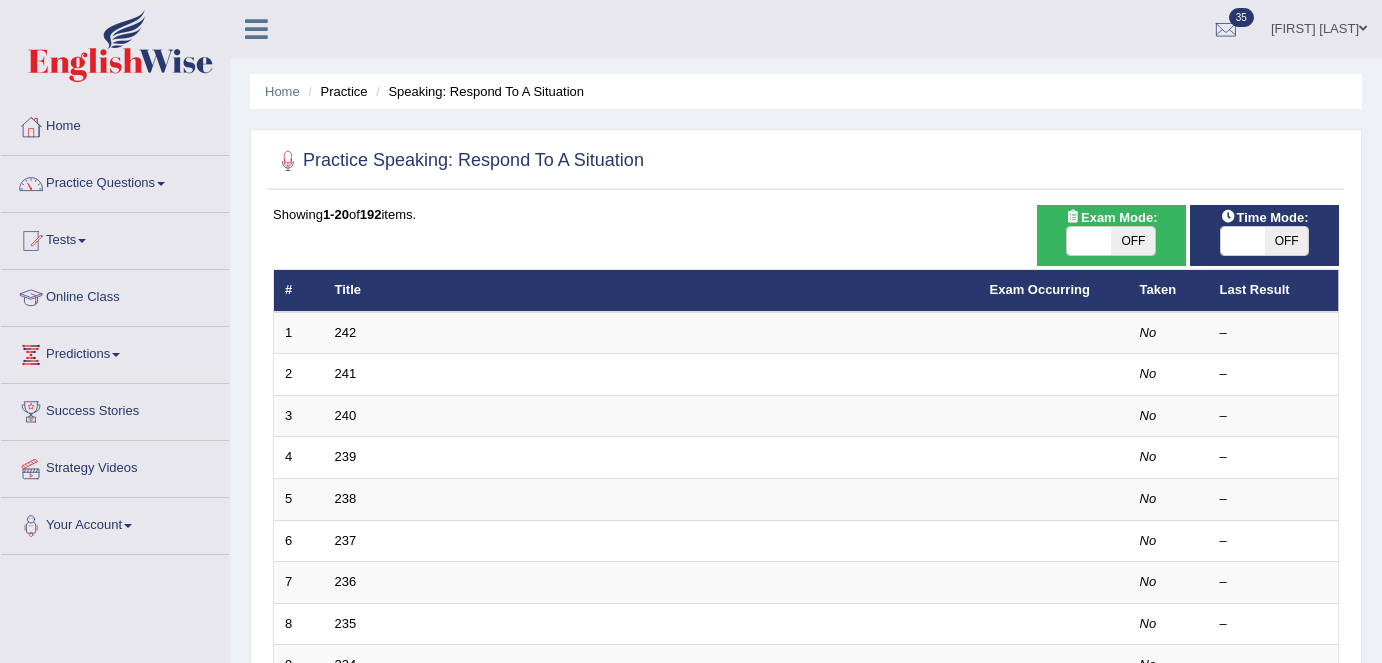 scroll, scrollTop: 0, scrollLeft: 0, axis: both 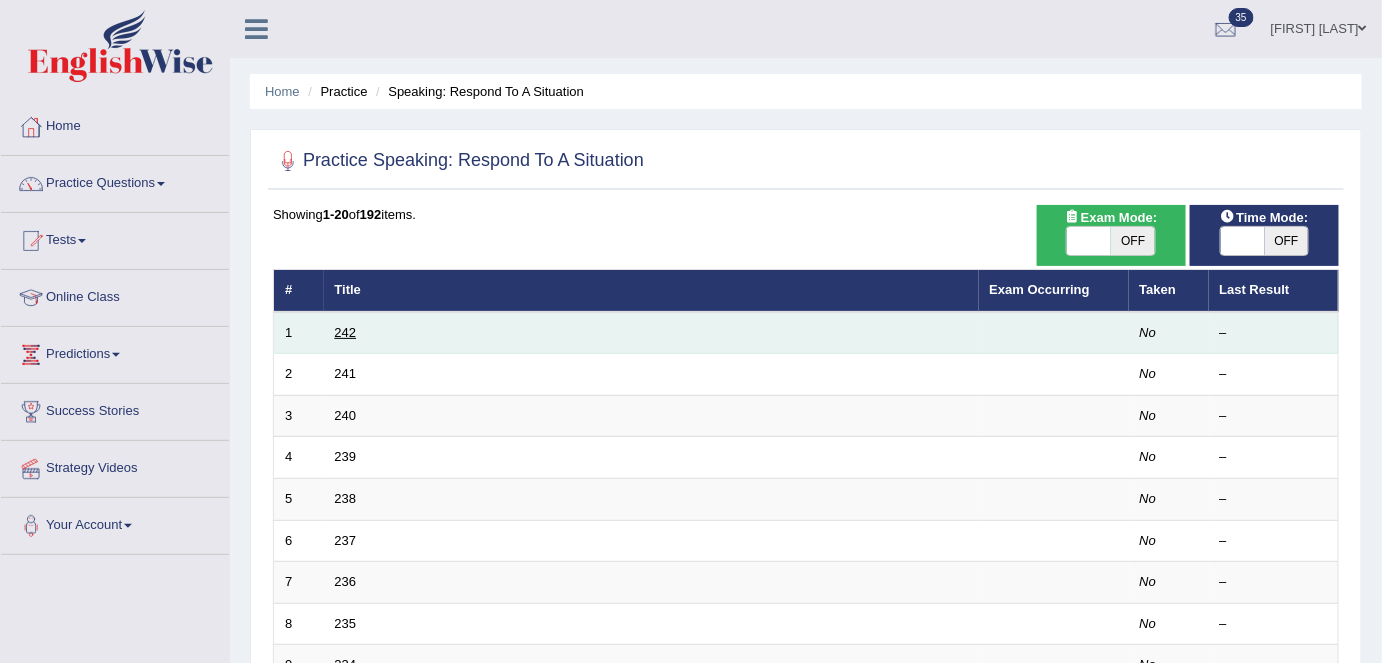 click on "242" at bounding box center (346, 332) 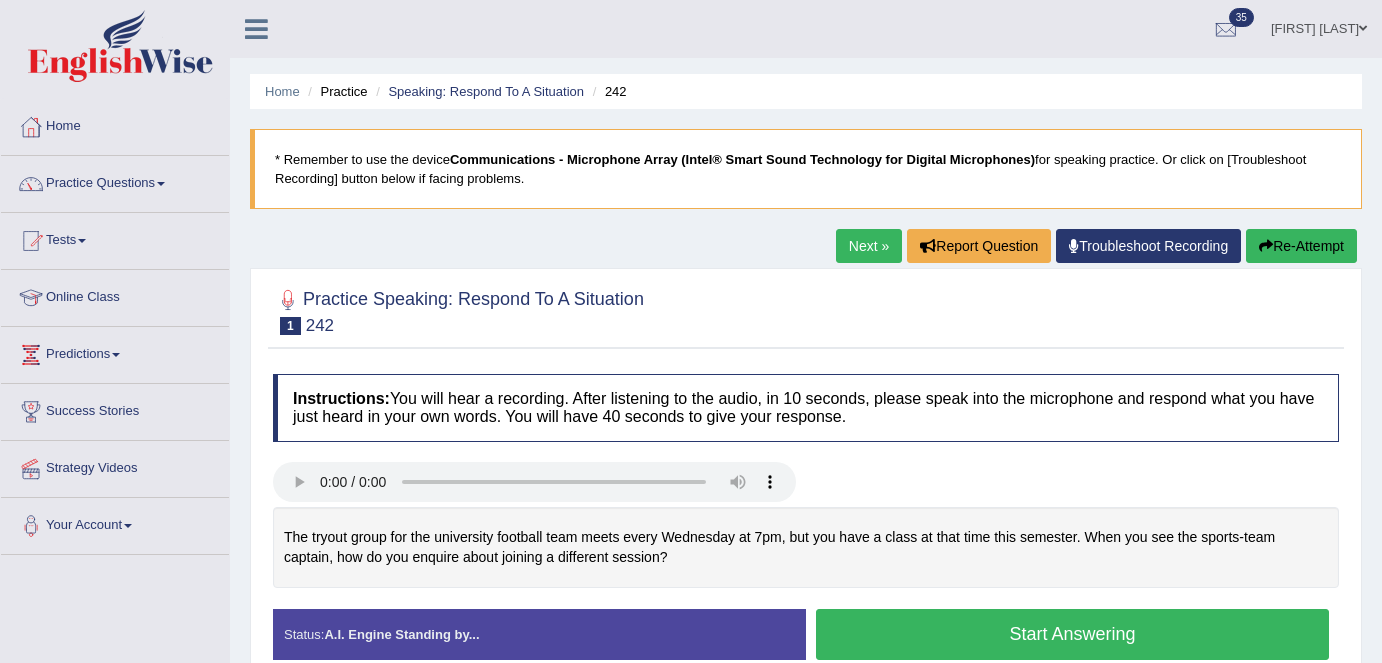 scroll, scrollTop: 0, scrollLeft: 0, axis: both 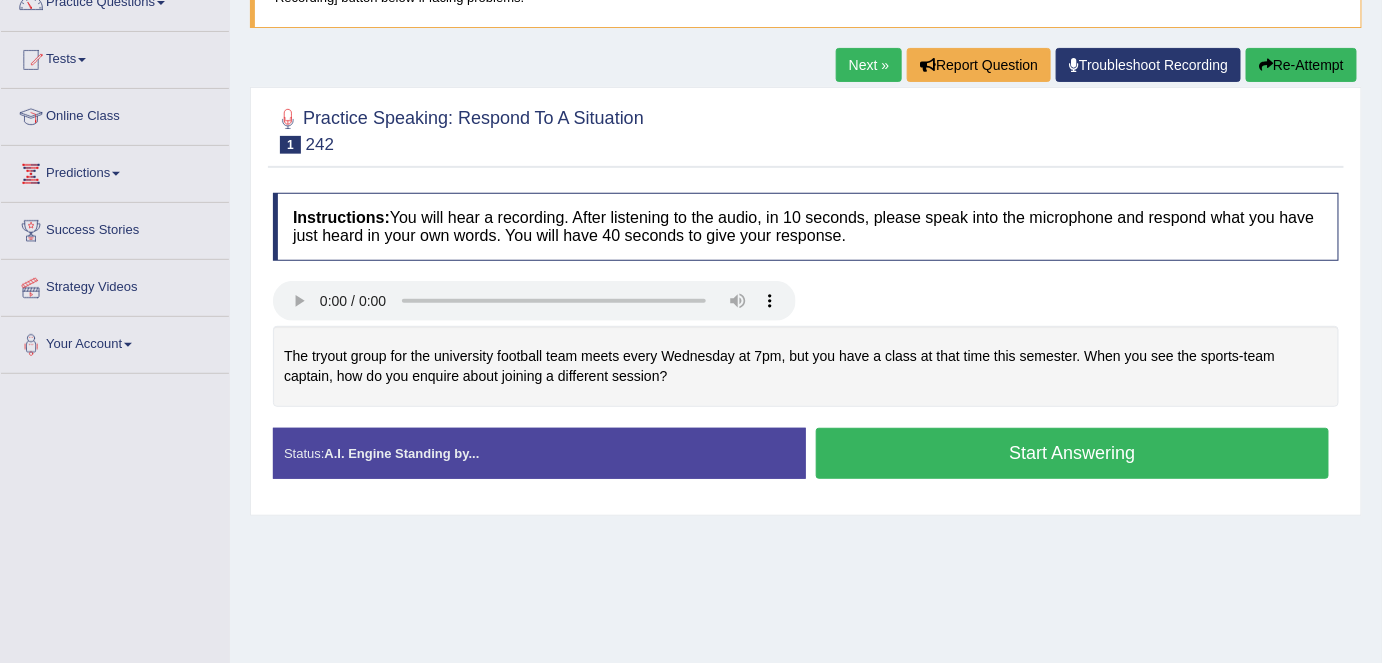 drag, startPoint x: 282, startPoint y: 350, endPoint x: 648, endPoint y: 379, distance: 367.1471 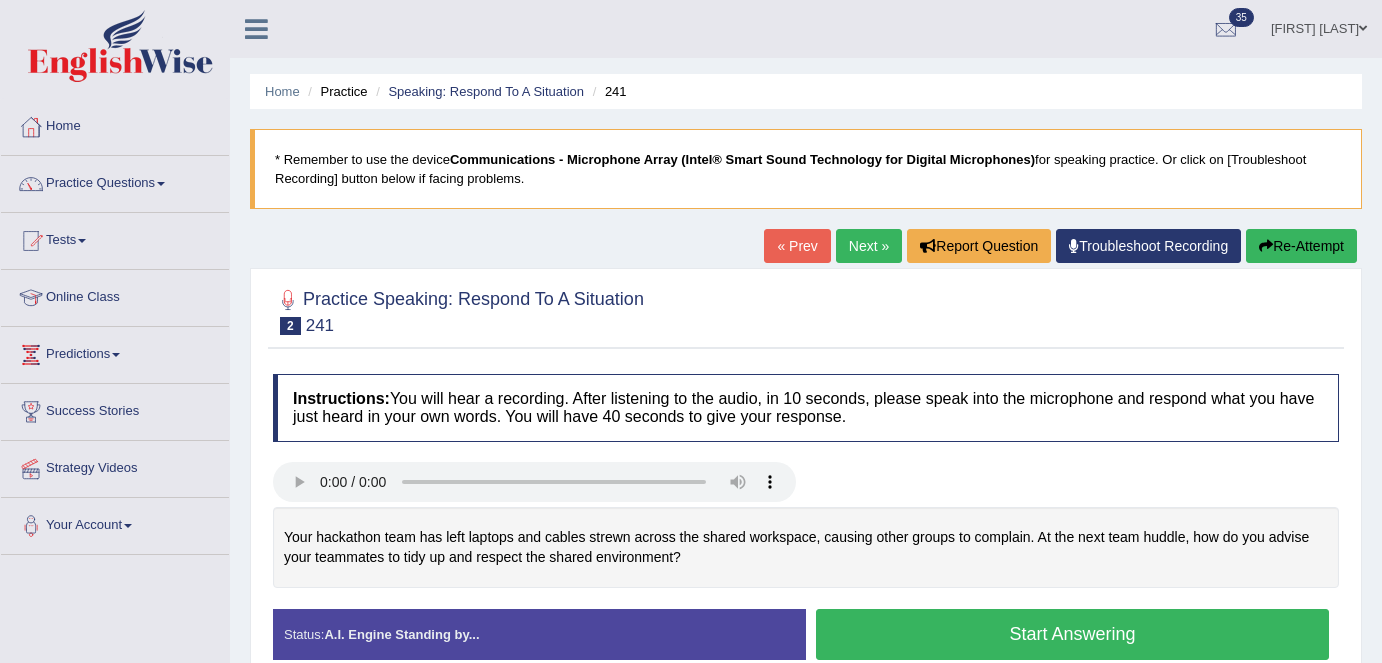 scroll, scrollTop: 181, scrollLeft: 0, axis: vertical 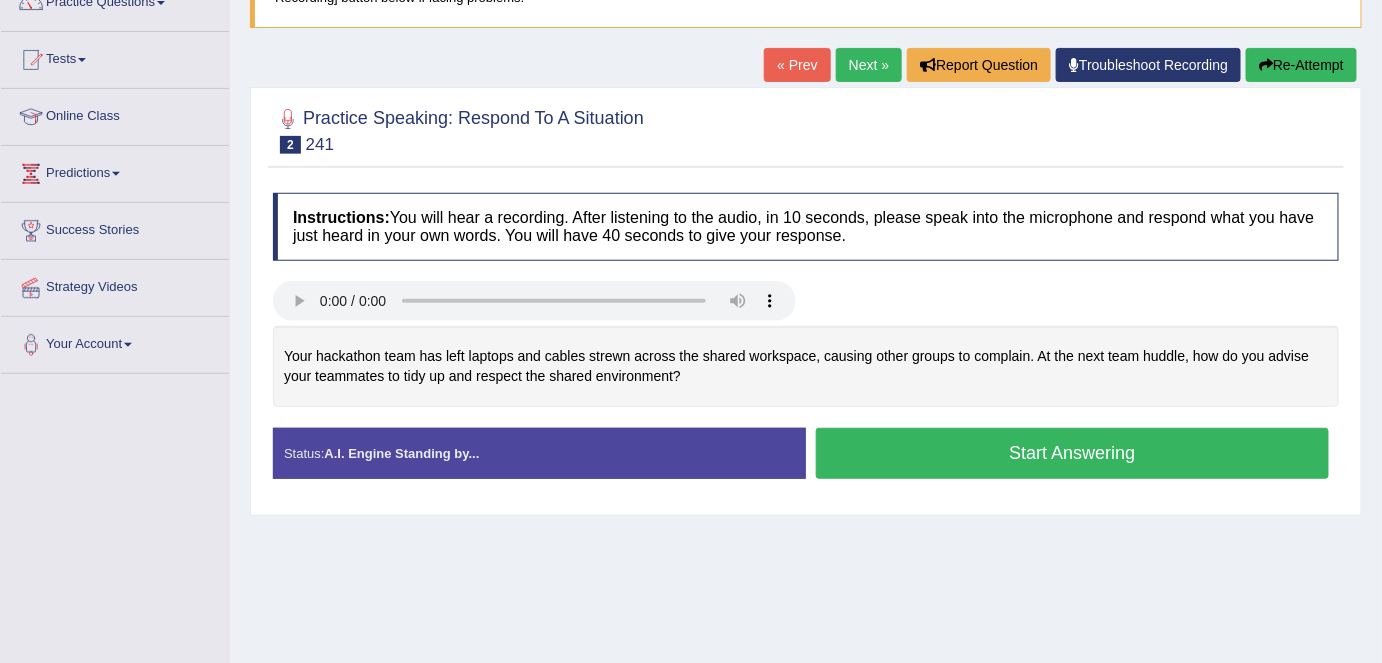 click on "Next »" at bounding box center (869, 65) 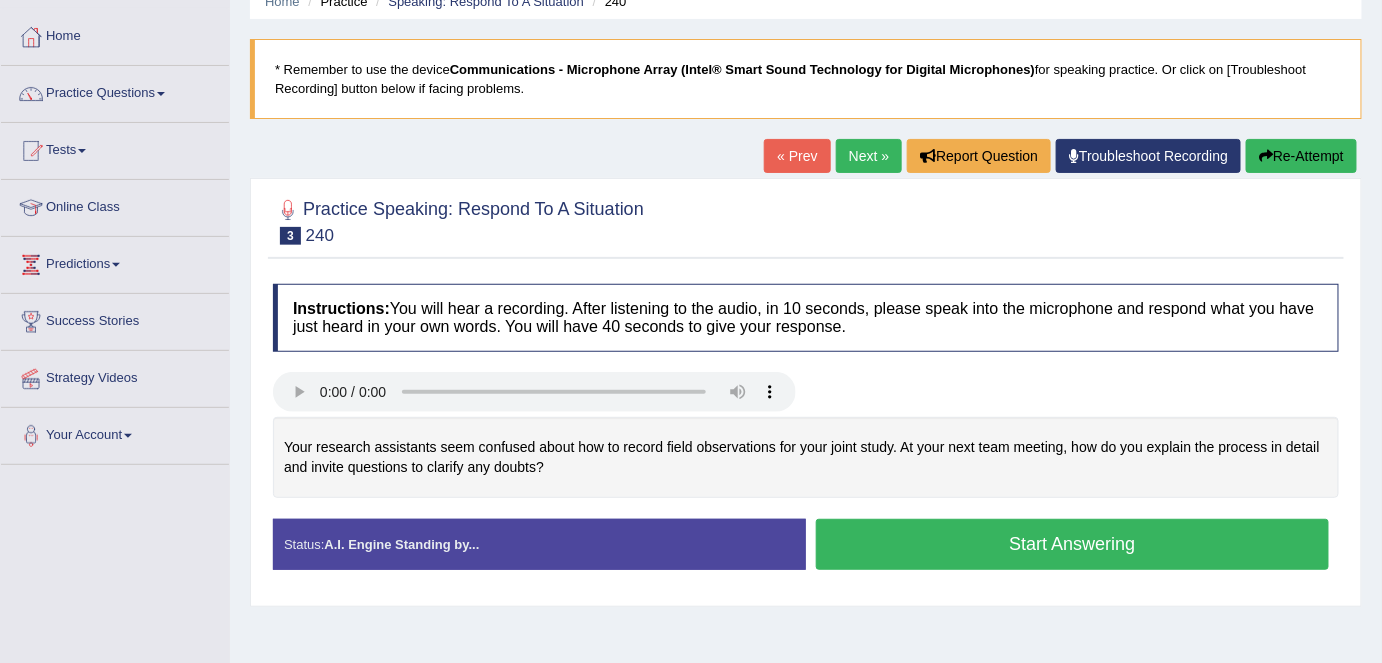 scroll, scrollTop: 0, scrollLeft: 0, axis: both 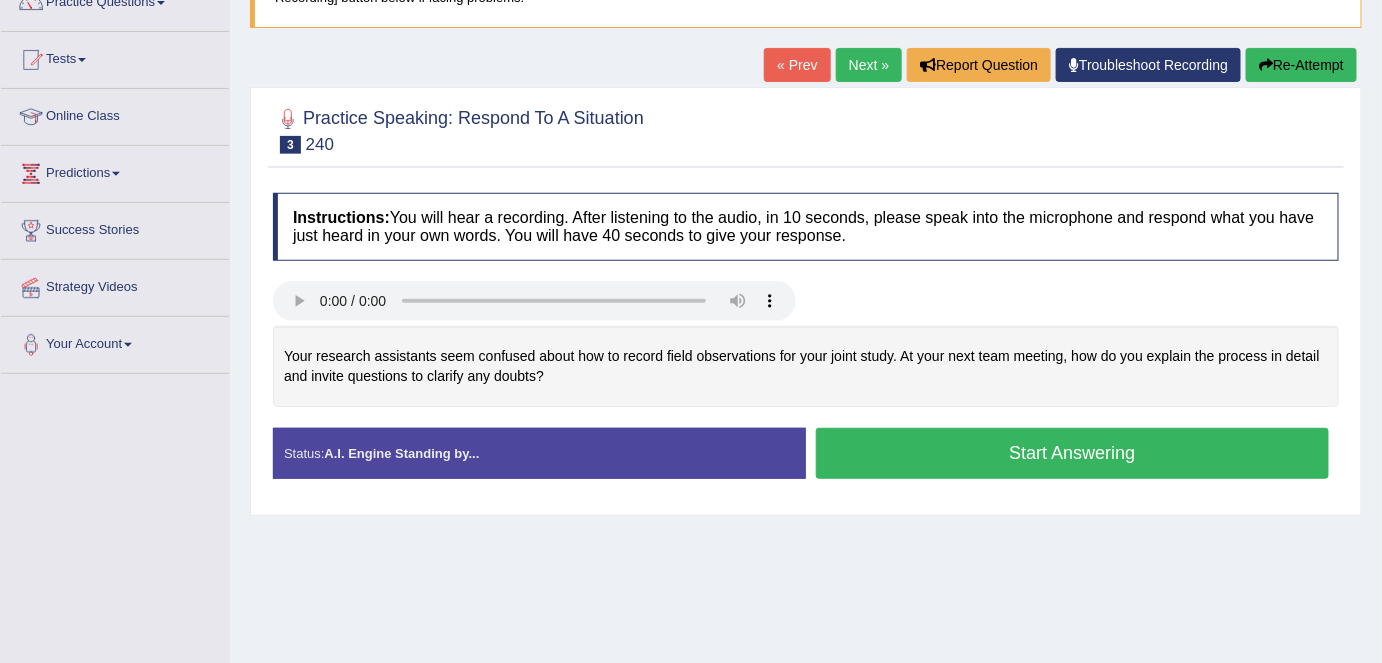 click on "« Prev" at bounding box center (797, 65) 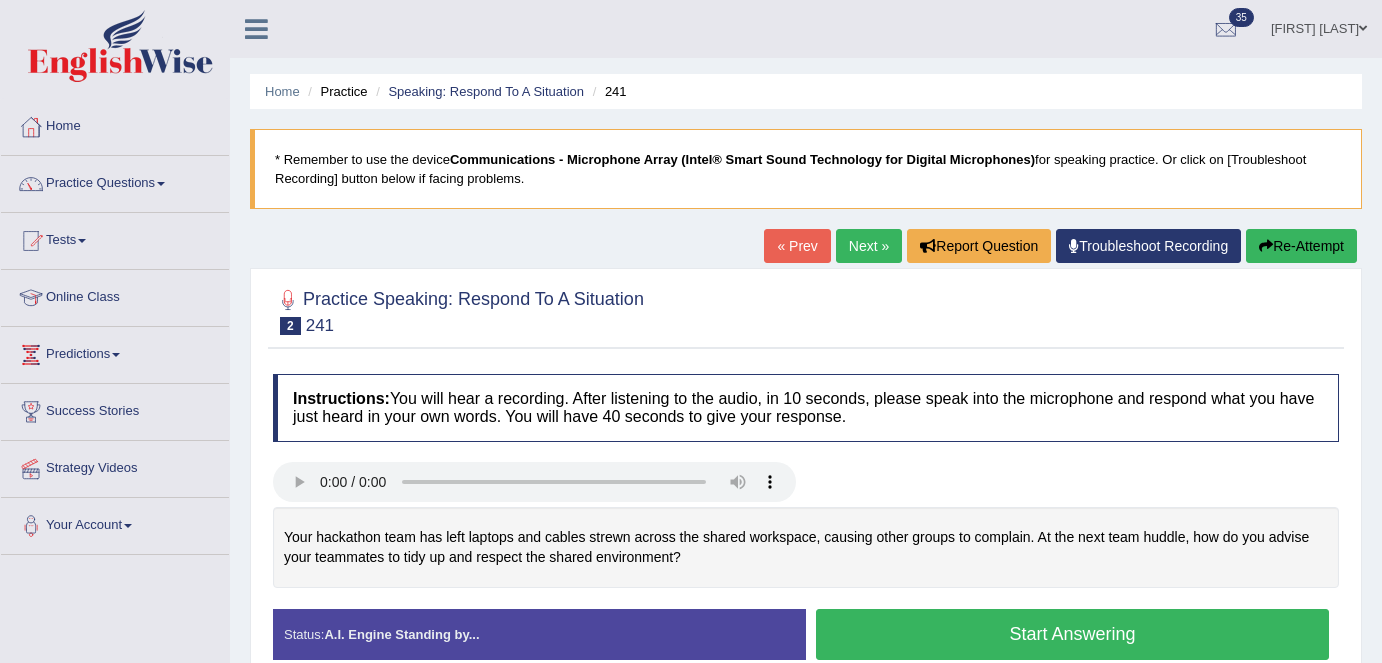 scroll, scrollTop: 0, scrollLeft: 0, axis: both 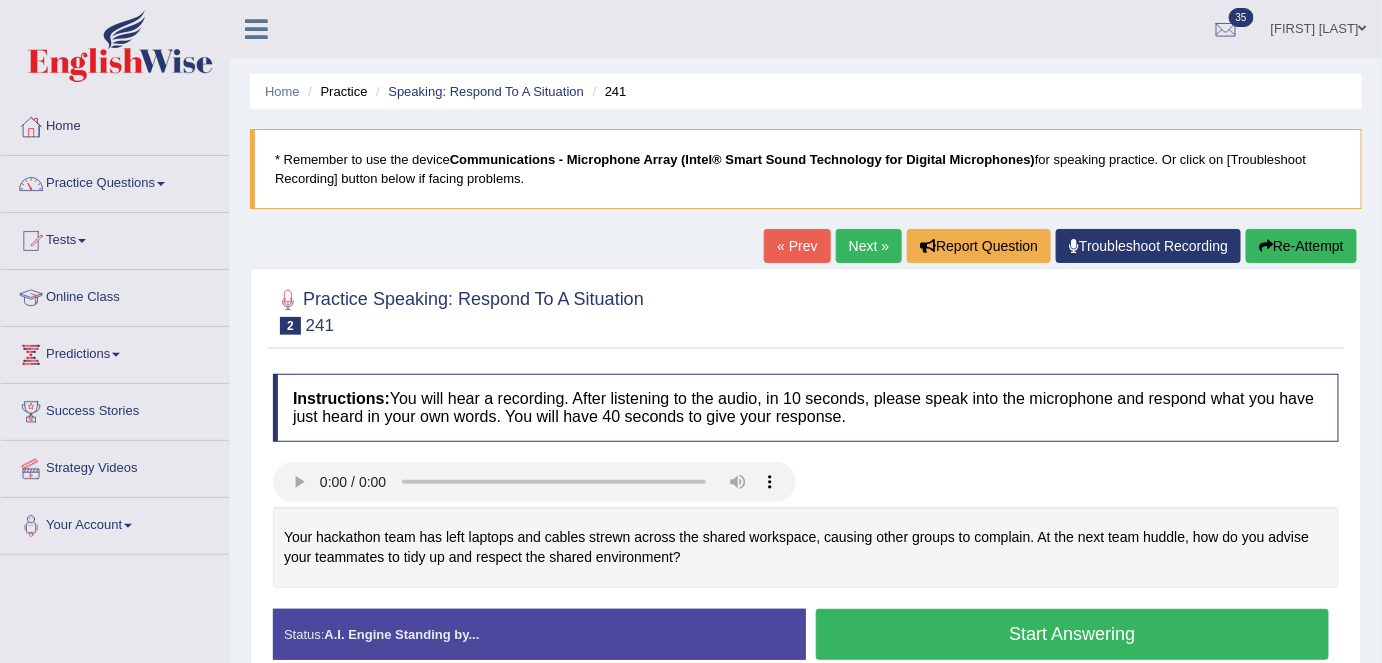 click on "« Prev" at bounding box center [797, 246] 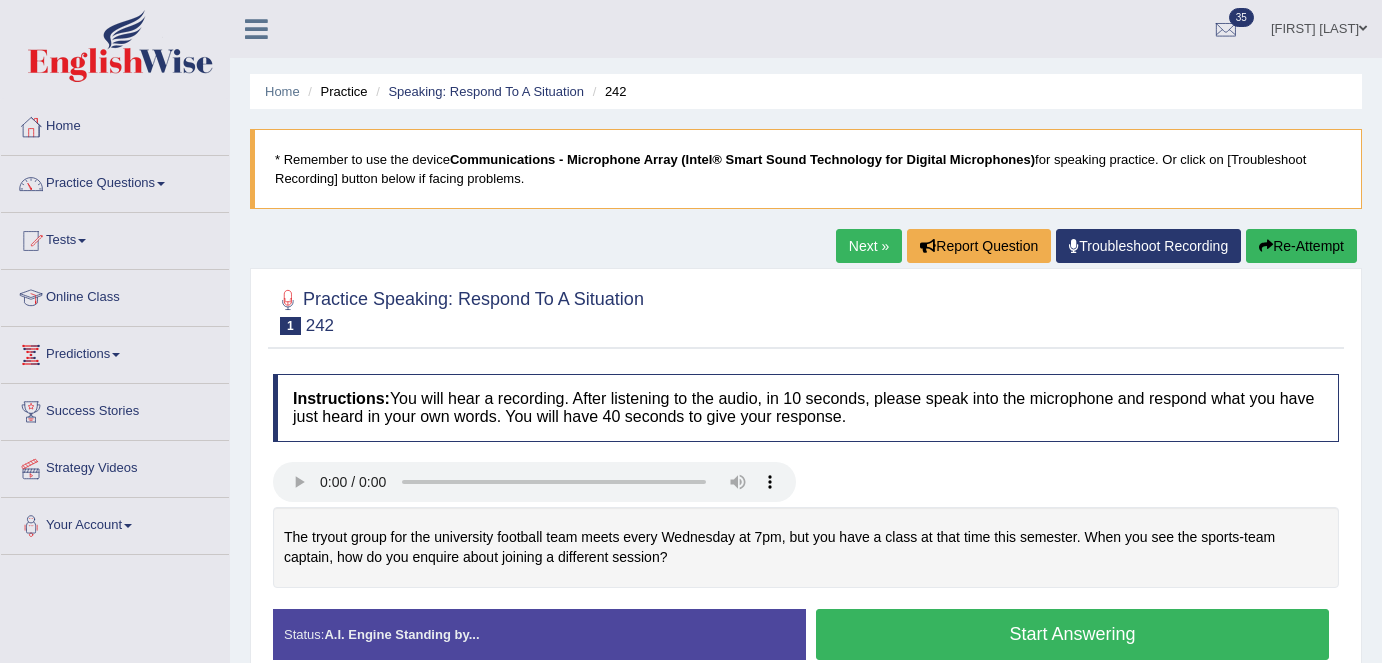 scroll, scrollTop: 181, scrollLeft: 0, axis: vertical 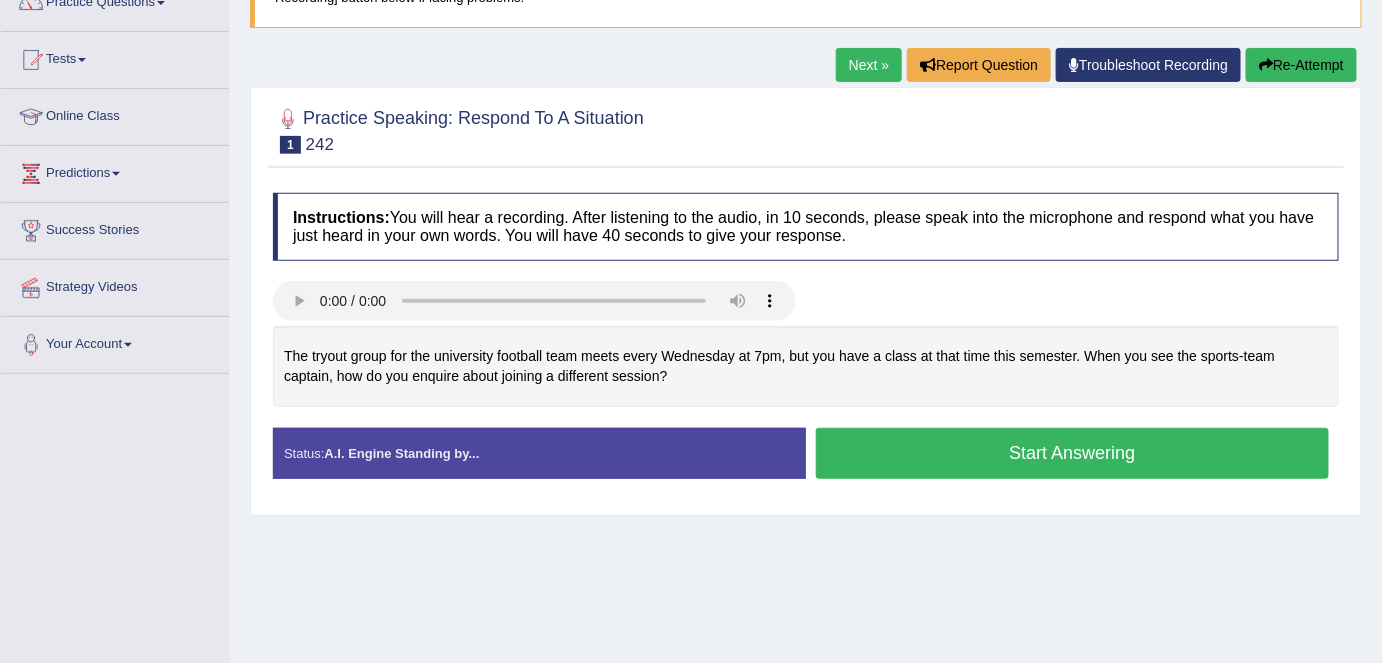 click on "Next »" at bounding box center (869, 65) 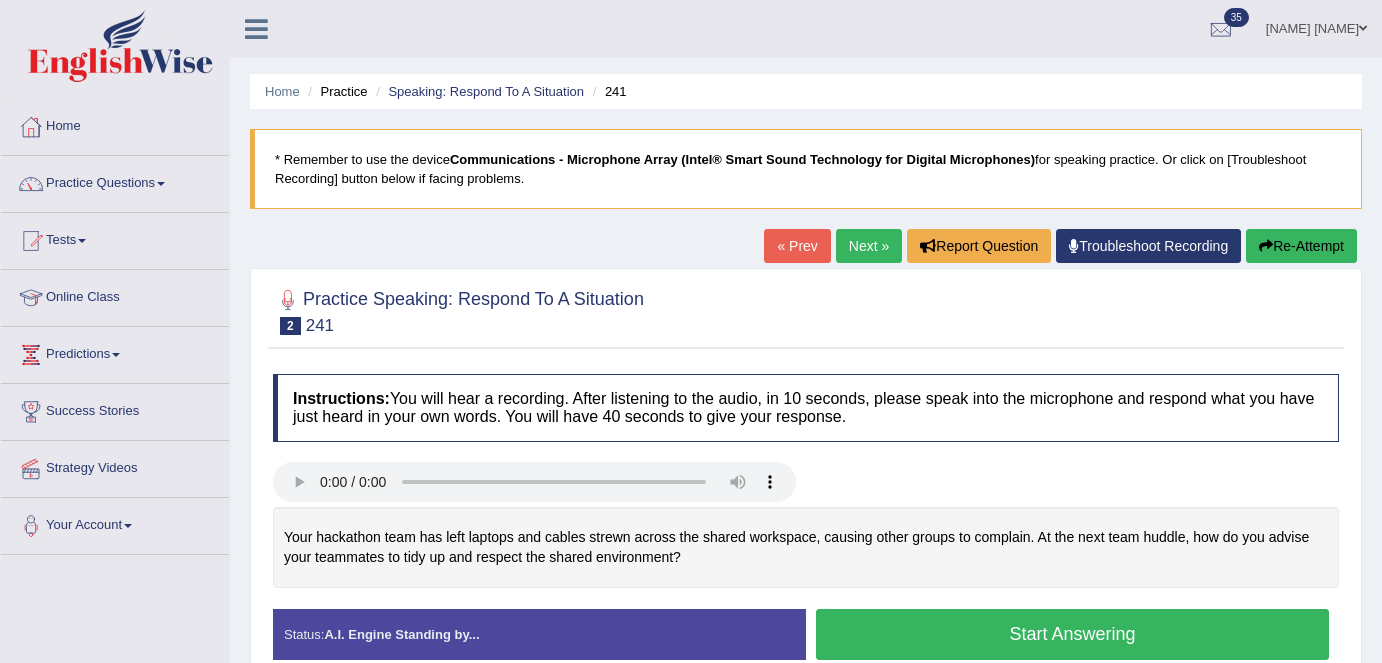 scroll, scrollTop: 0, scrollLeft: 0, axis: both 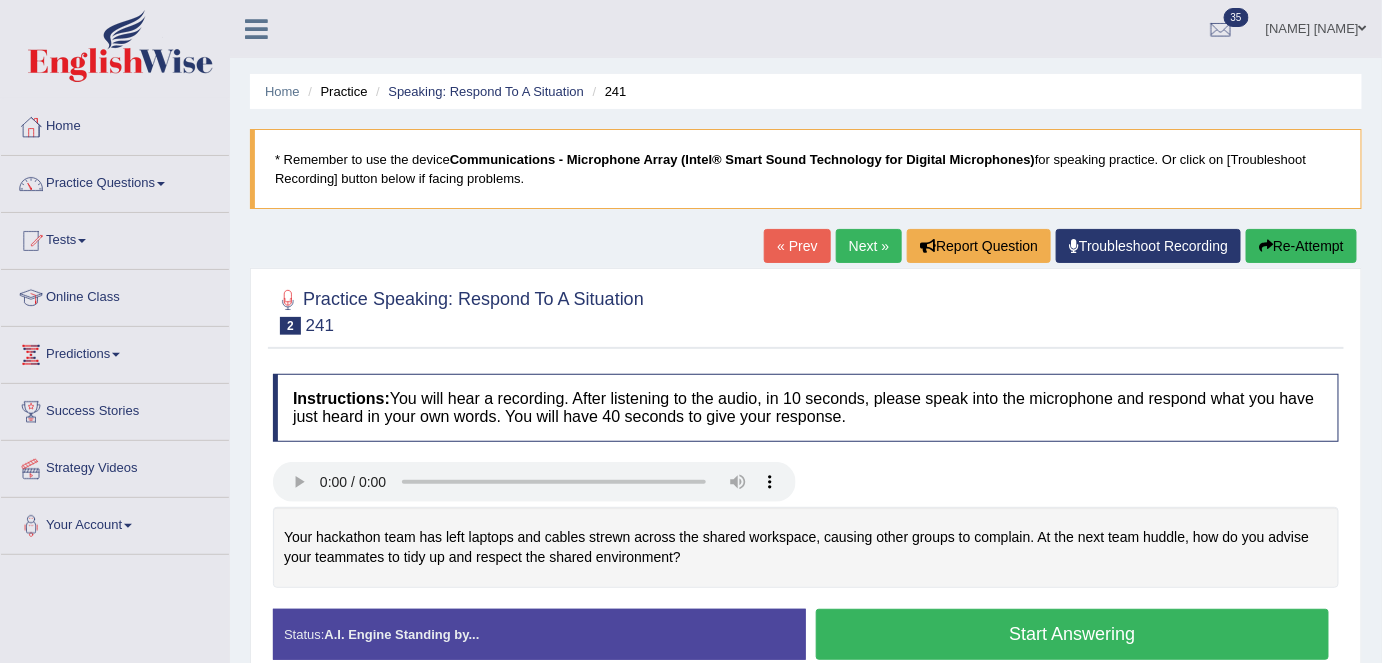 click on "Next »" at bounding box center (869, 246) 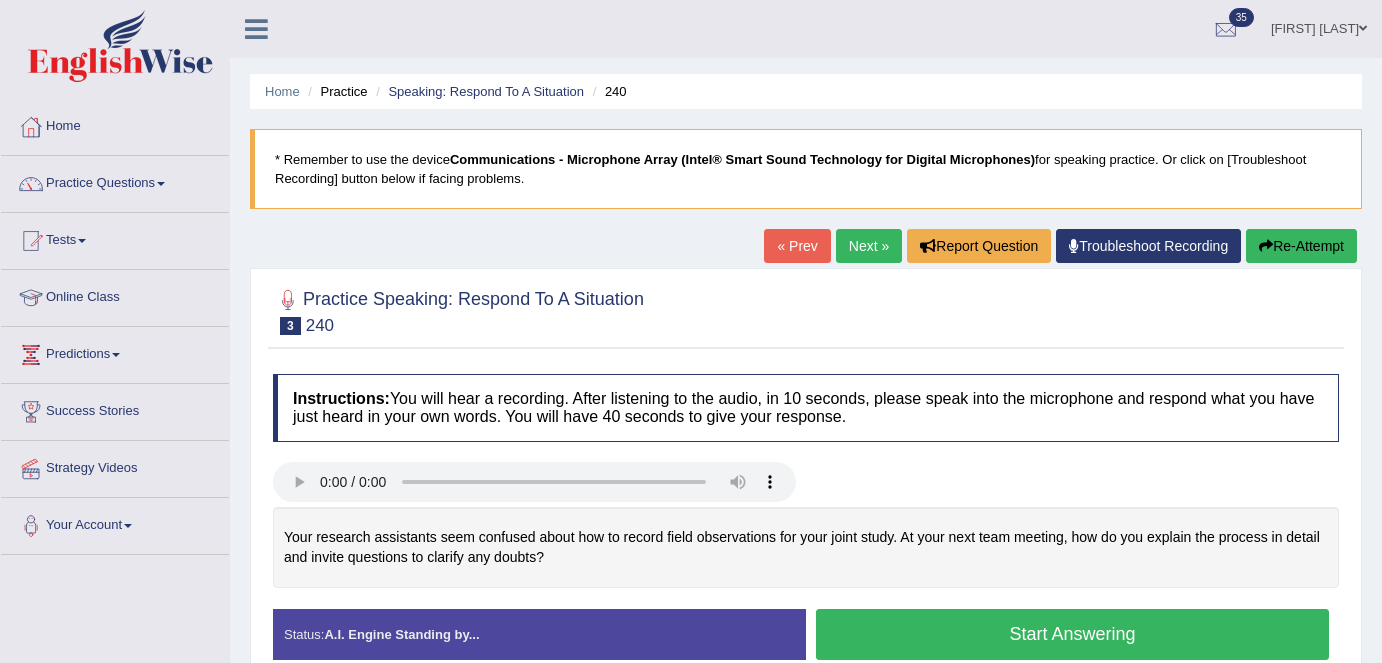 scroll, scrollTop: 128, scrollLeft: 0, axis: vertical 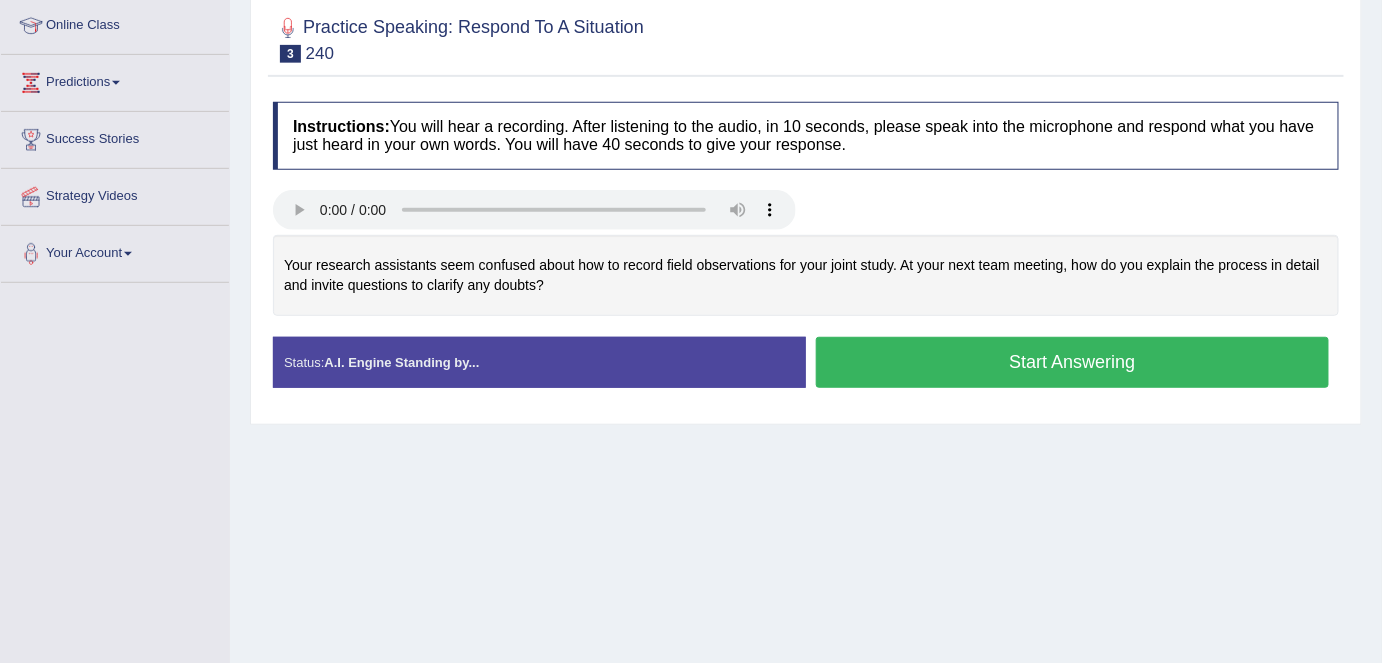 click on "Home
Practice
Speaking: Respond To A Situation
240
* Remember to use the device  Communications - Microphone Array (Intel® Smart Sound Technology for Digital Microphones)  for speaking practice. Or click on [Troubleshoot Recording] button below if facing problems.
« Prev Next »  Report Question  Troubleshoot Recording  Re-Attempt
Practice Speaking: Respond To A Situation
3
240
Instructions:  You will hear a recording. After listening to the audio, in 10 seconds, please speak into the microphone and respond what you have just heard in your own words. You will have 40 seconds to give your response.
Your research assistants seem confused about how to record field observations for your joint study. At your next team meeting, how do you explain the process in detail and invite questions to clarify any doubts? Too low" at bounding box center (806, 228) 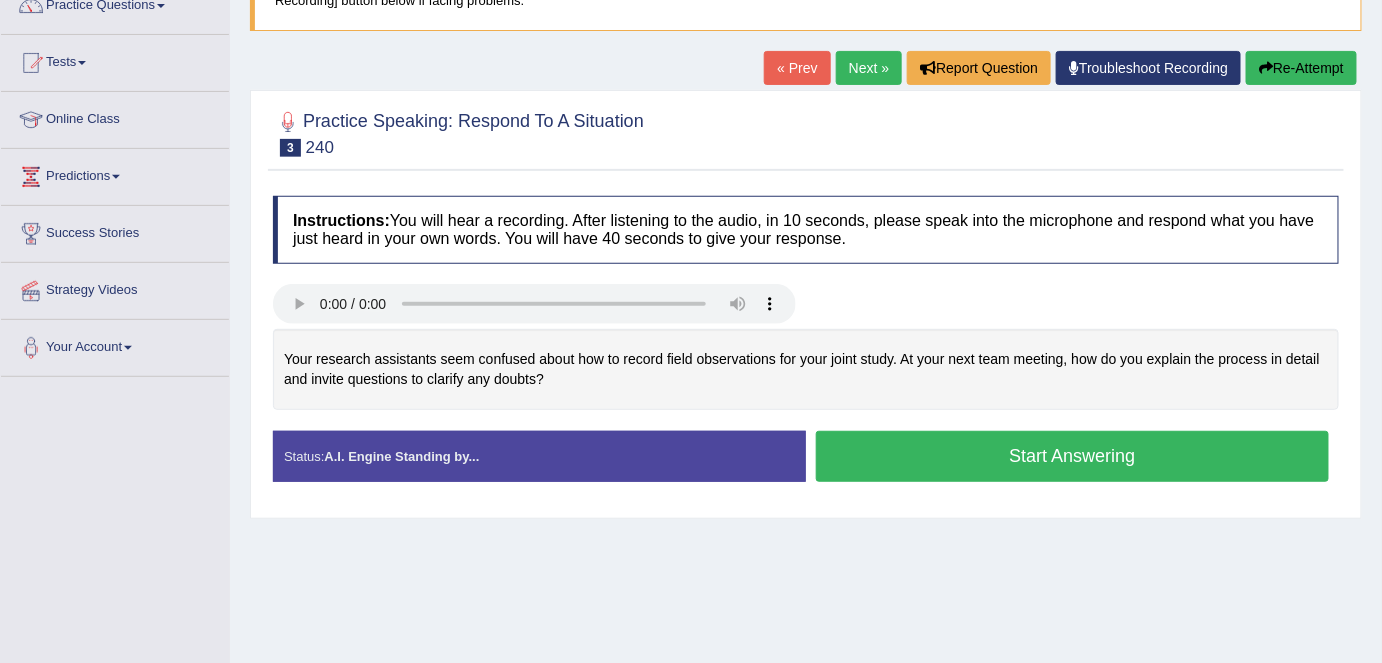 scroll, scrollTop: 0, scrollLeft: 0, axis: both 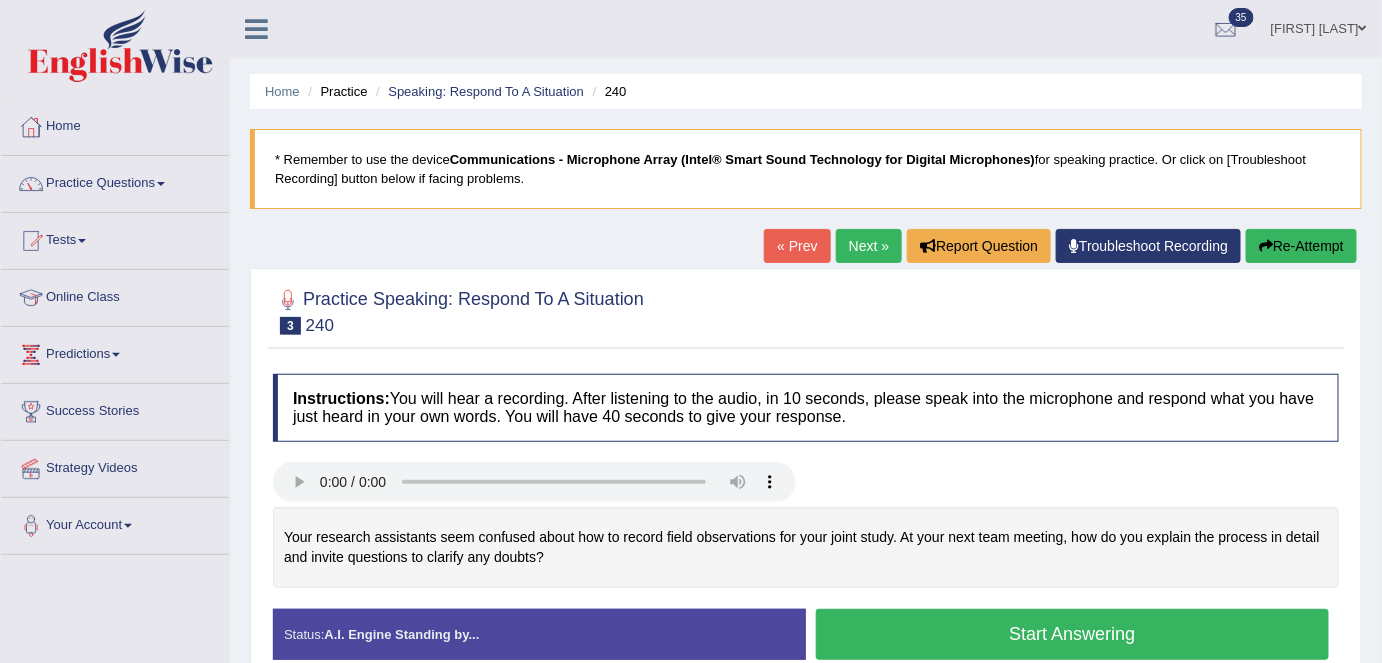 click on "Next »" at bounding box center [869, 246] 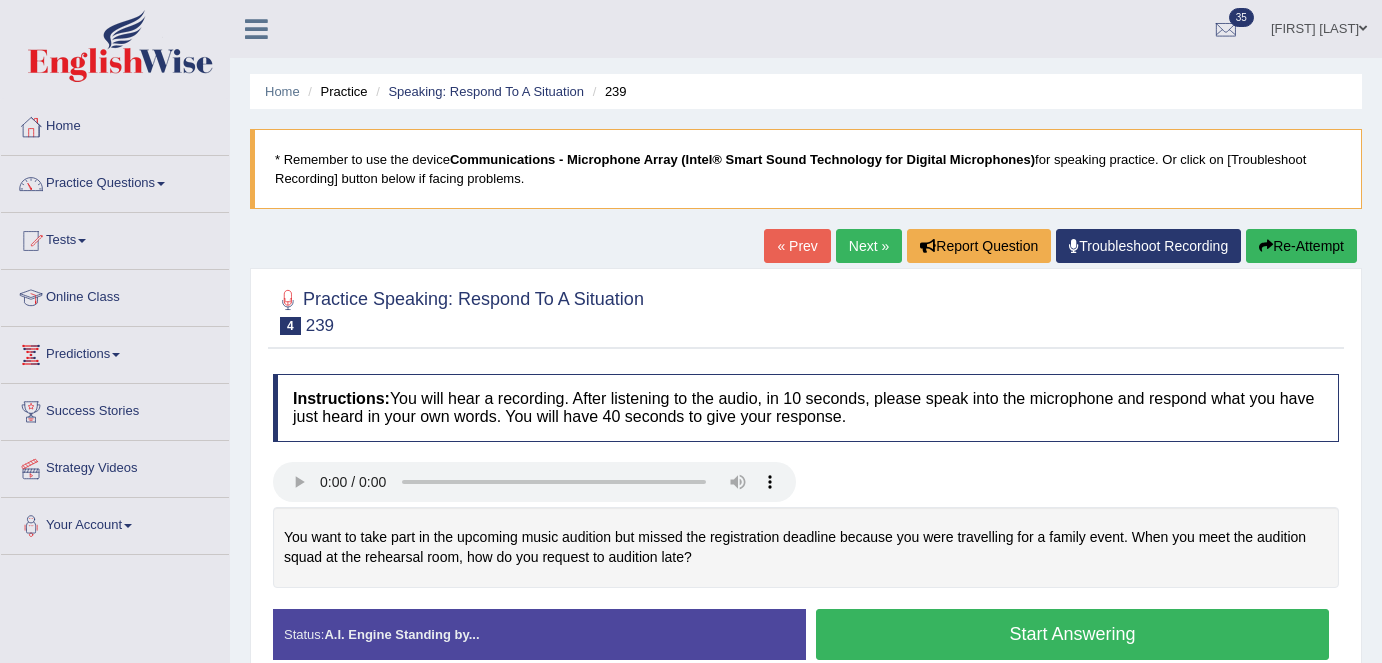 scroll, scrollTop: 0, scrollLeft: 0, axis: both 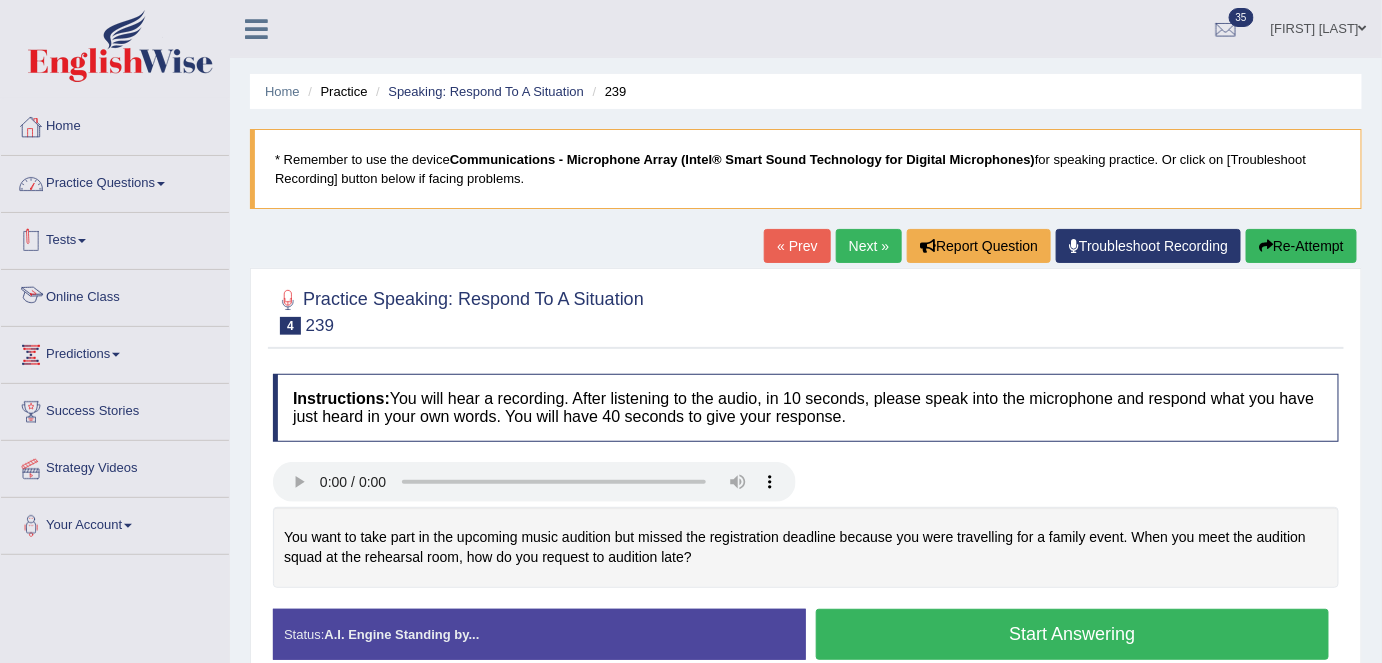 click on "Home" at bounding box center (115, 124) 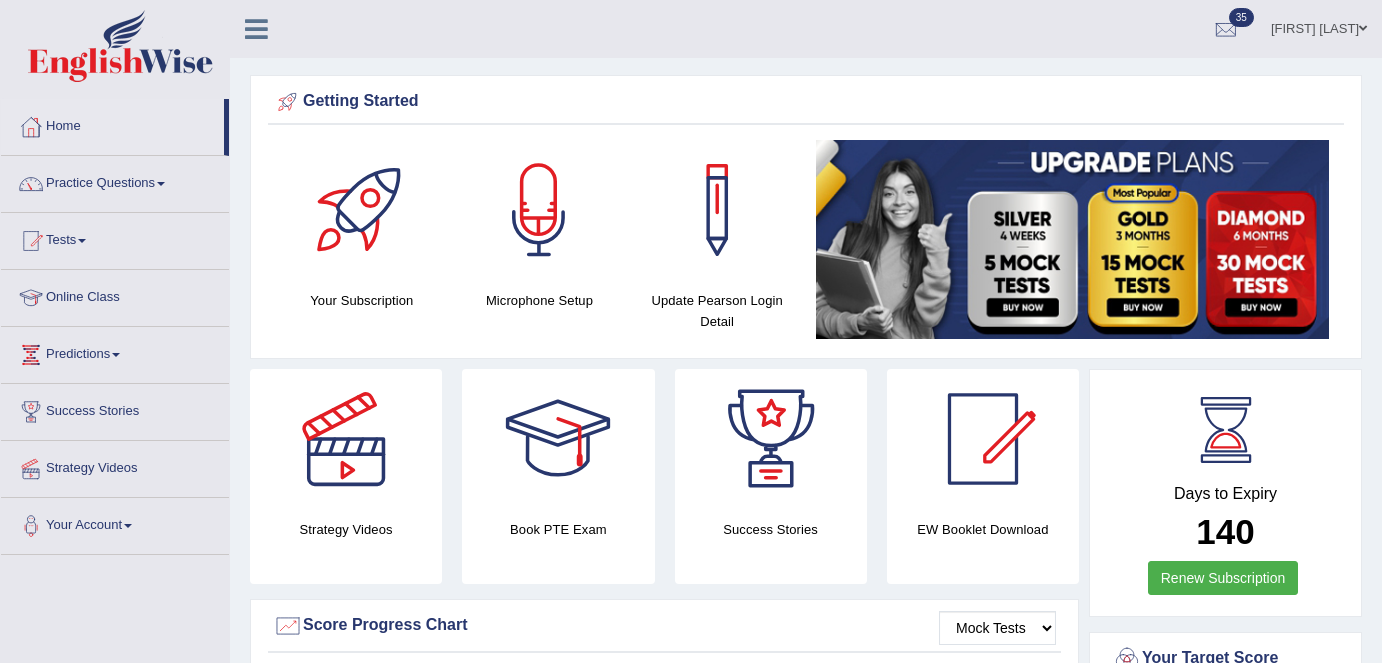 scroll, scrollTop: 0, scrollLeft: 0, axis: both 